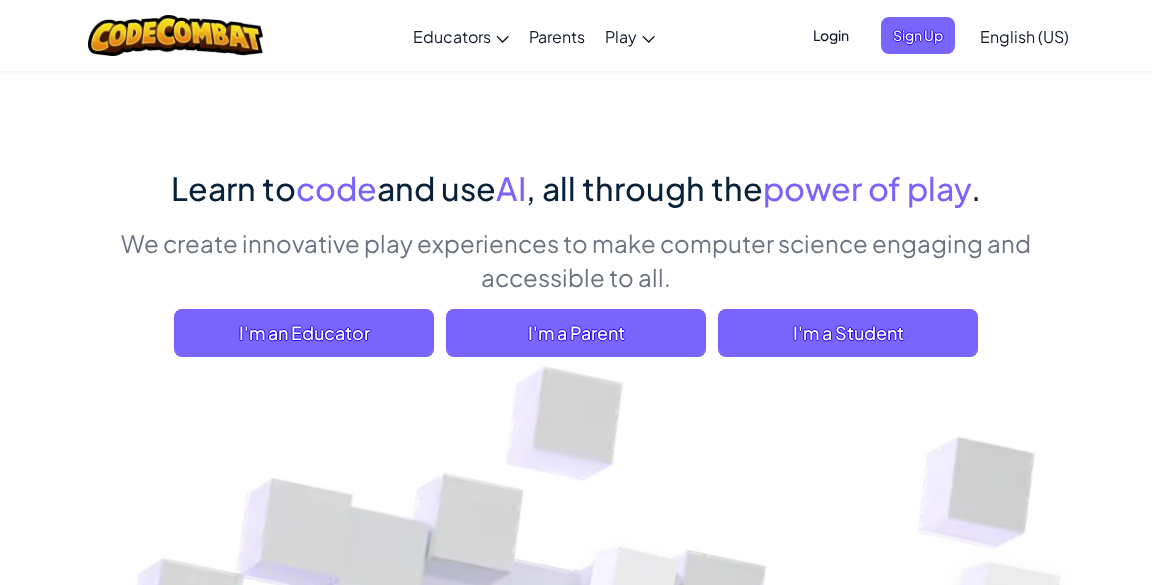 scroll, scrollTop: 0, scrollLeft: 0, axis: both 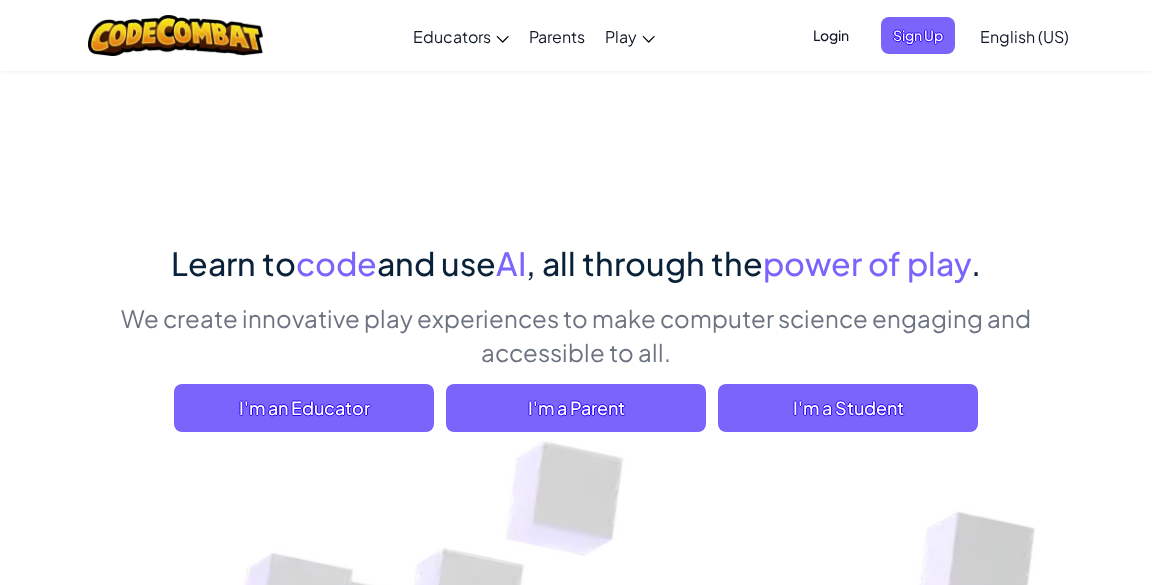 click on "Sign Up" at bounding box center [918, 35] 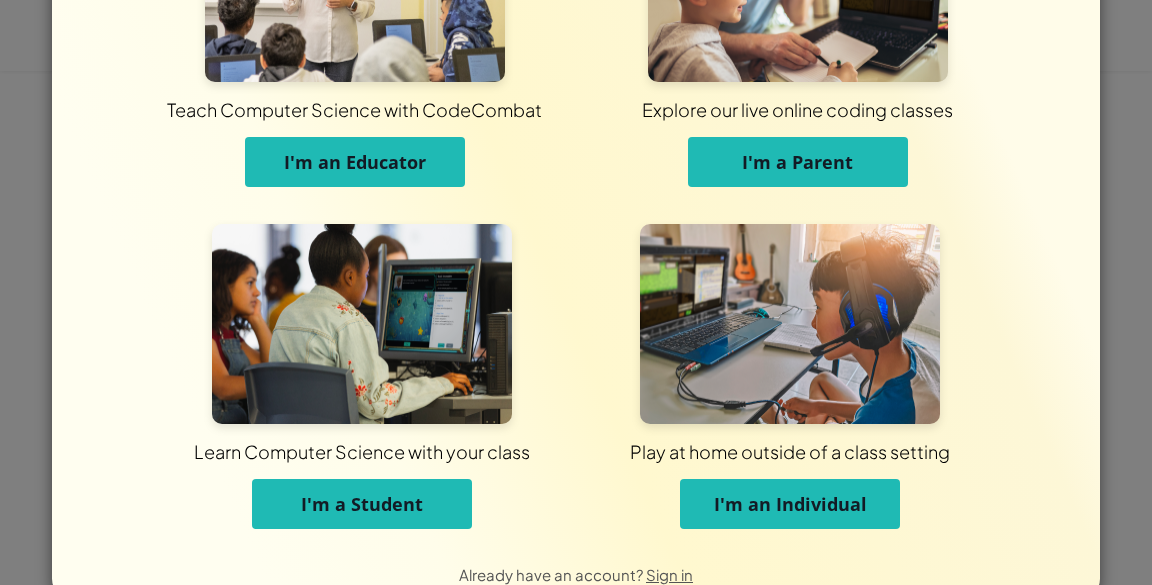 scroll, scrollTop: 194, scrollLeft: 0, axis: vertical 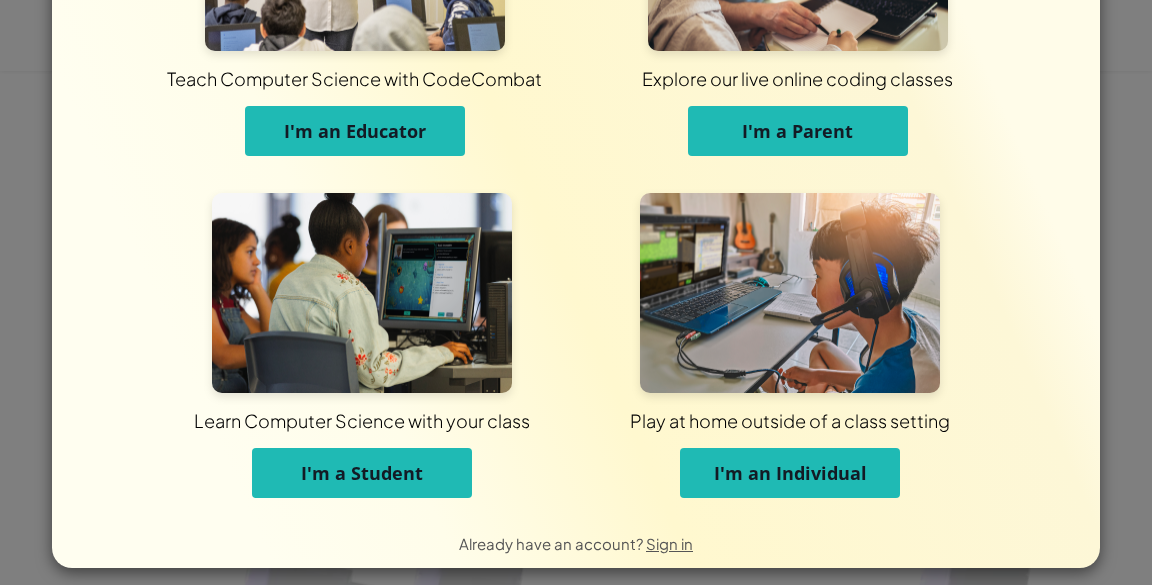 click on "I'm an Individual" at bounding box center (790, 473) 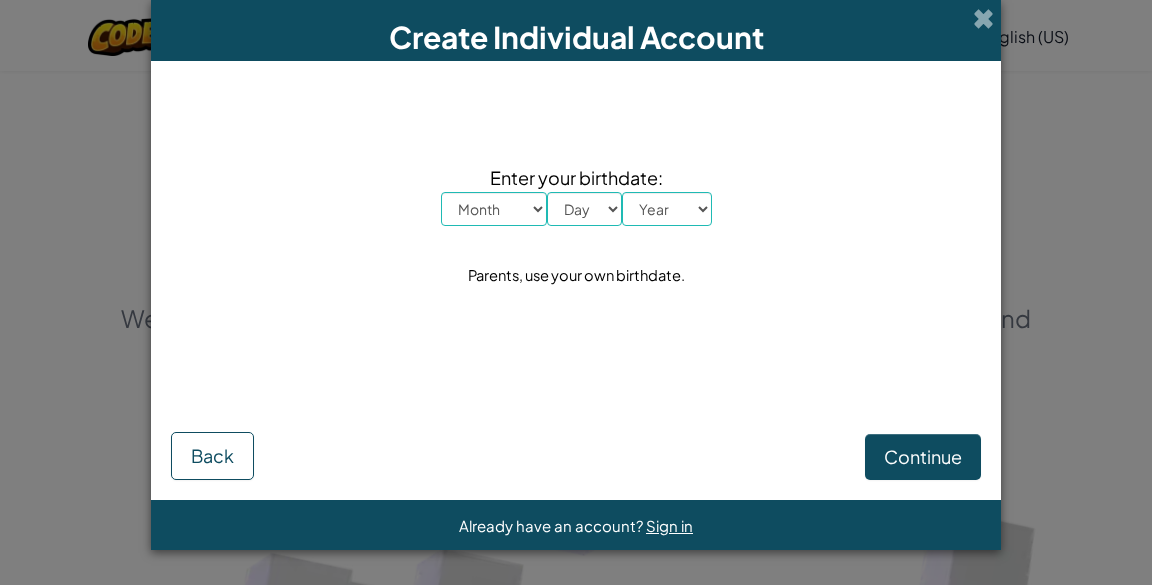 scroll, scrollTop: 0, scrollLeft: 0, axis: both 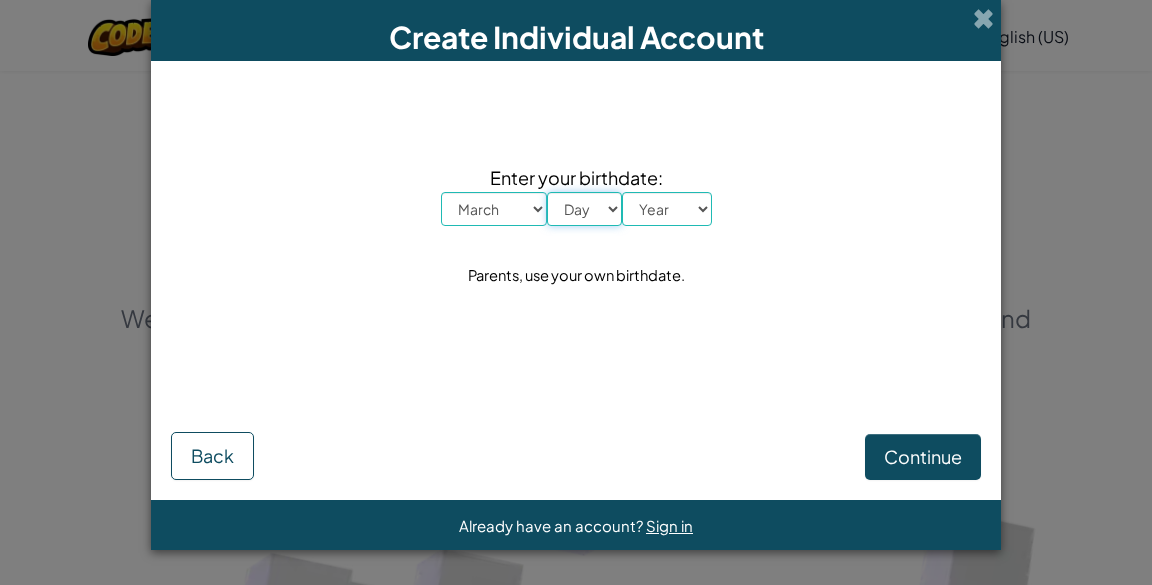 click on "Day 1 2 3 4 5 6 7 8 9 10 11 12 13 14 15 16 17 18 19 20 21 22 23 24 25 26 27 28 29 30 31" at bounding box center [584, 209] 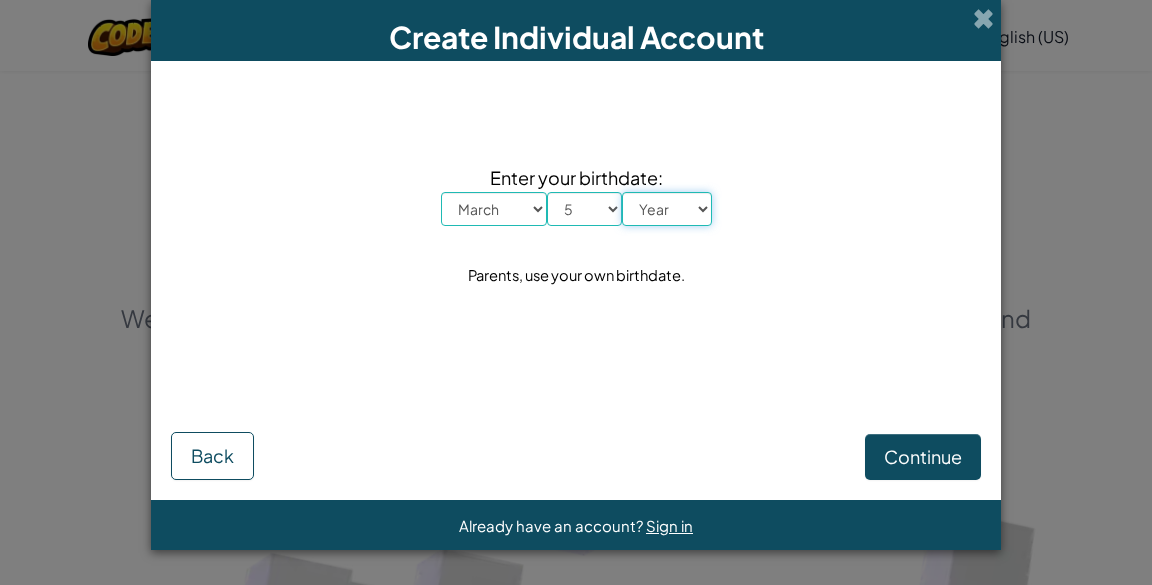 click on "Year 2025 2024 2023 2022 2021 2020 2019 2018 2017 2016 2015 2014 2013 2012 2011 2010 2009 2008 2007 2006 2005 2004 2003 2002 2001 2000 1999 1998 1997 1996 1995 1994 1993 1992 1991 1990 1989 1988 1987 1986 1985 1984 1983 1982 1981 1980 1979 1978 1977 1976 1975 1974 1973 1972 1971 1970 1969 1968 1967 1966 1965 1964 1963 1962 1961 1960 1959 1958 1957 1956 1955 1954 1953 1952 1951 1950 1949 1948 1947 1946 1945 1944 1943 1942 1941 1940 1939 1938 1937 1936 1935 1934 1933 1932 1931 1930 1929 1928 1927 1926" at bounding box center [667, 209] 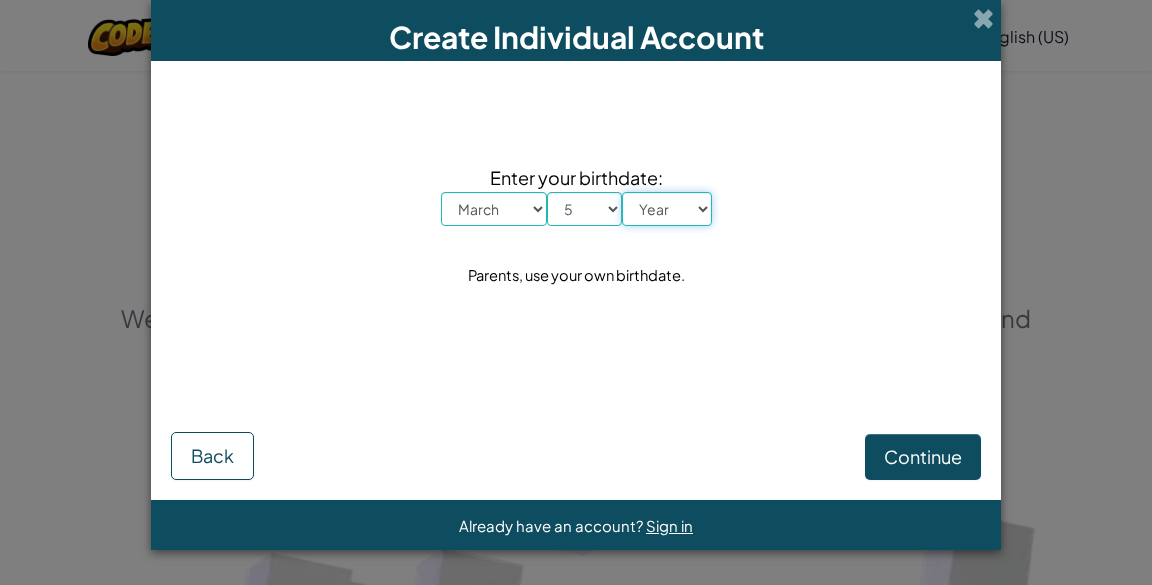 select on "2014" 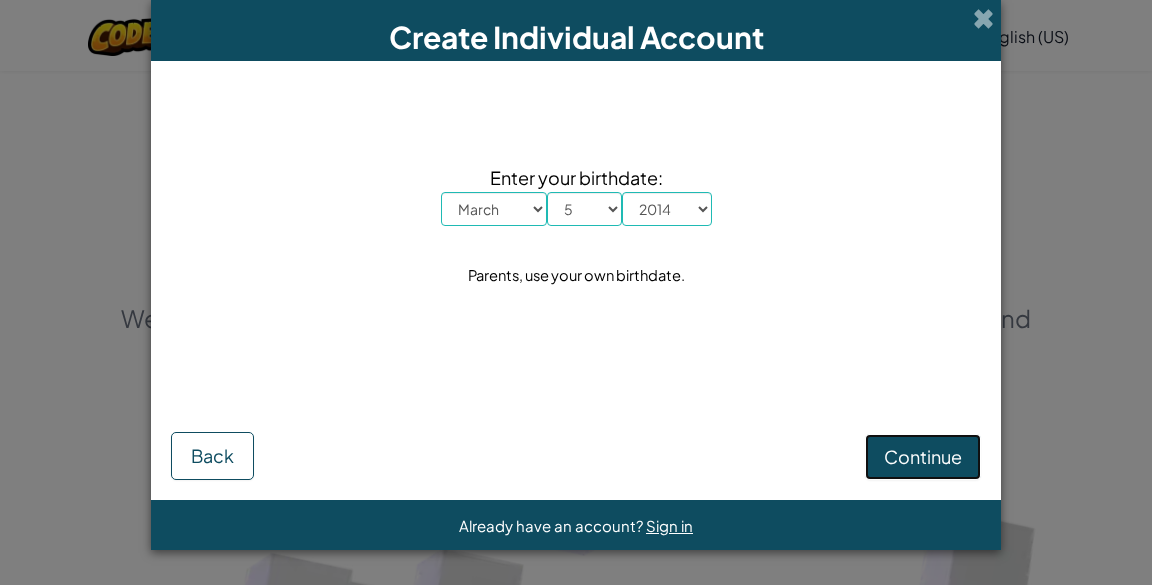 click on "Continue" at bounding box center (923, 456) 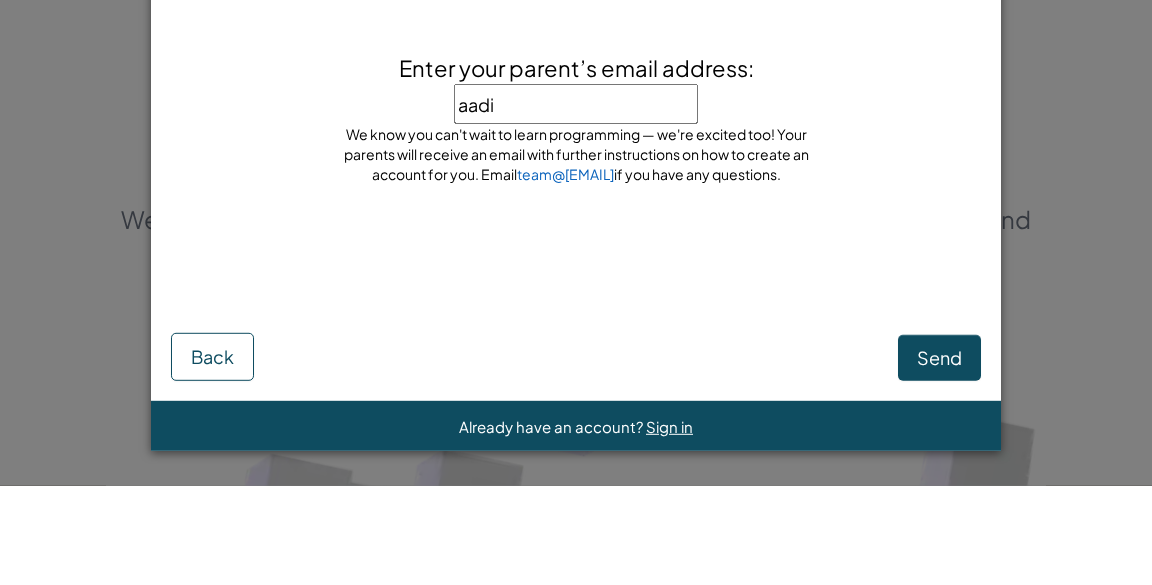 type on "aadityakuma26@gmail.com" 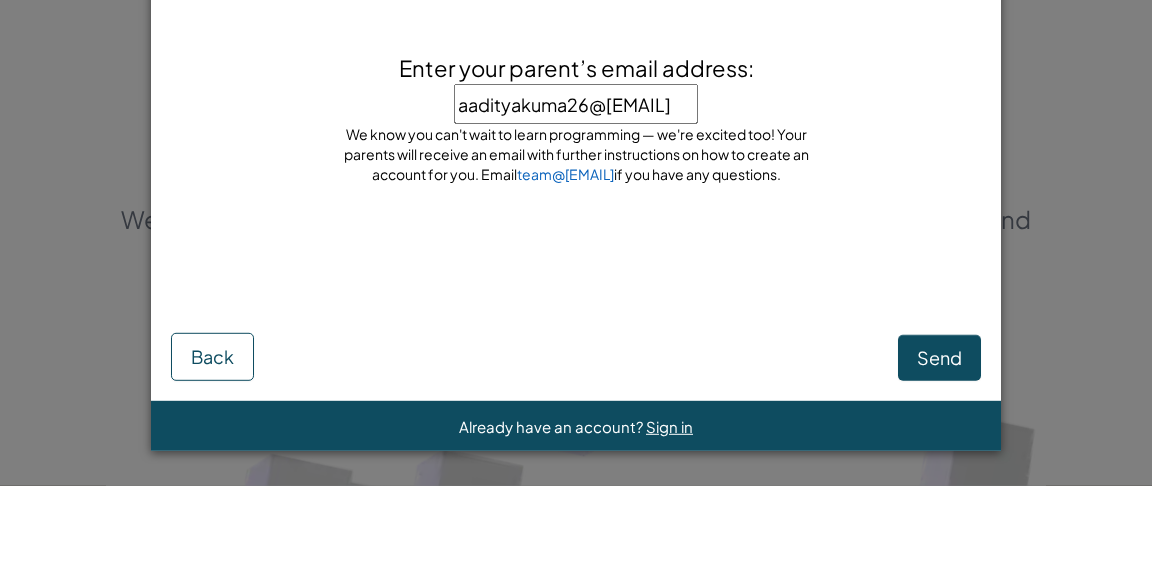 scroll, scrollTop: 0, scrollLeft: 11, axis: horizontal 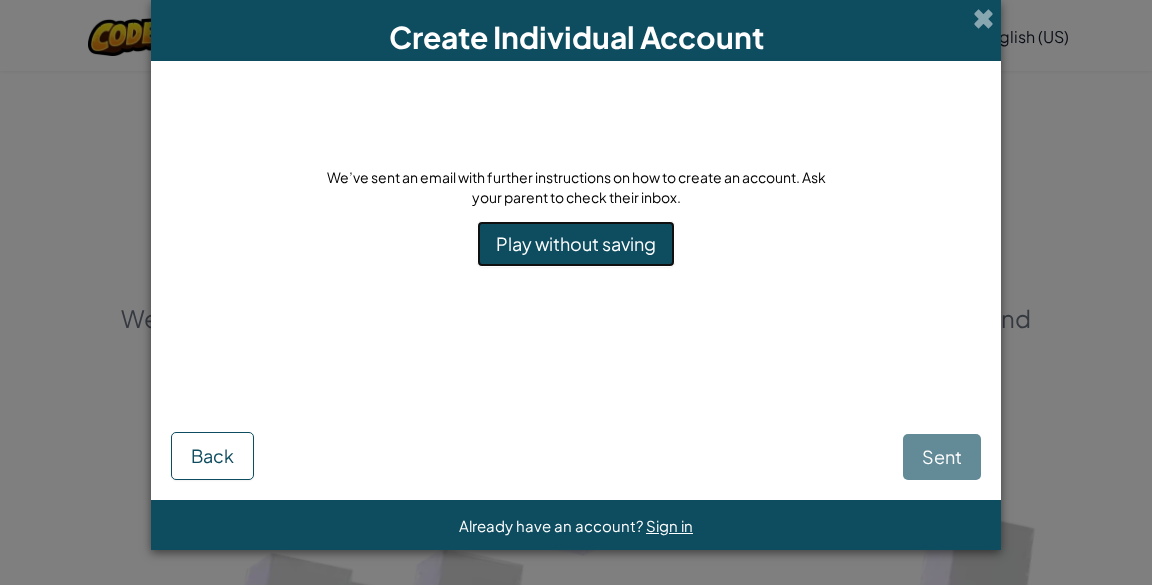 click on "Play without saving" at bounding box center [576, 244] 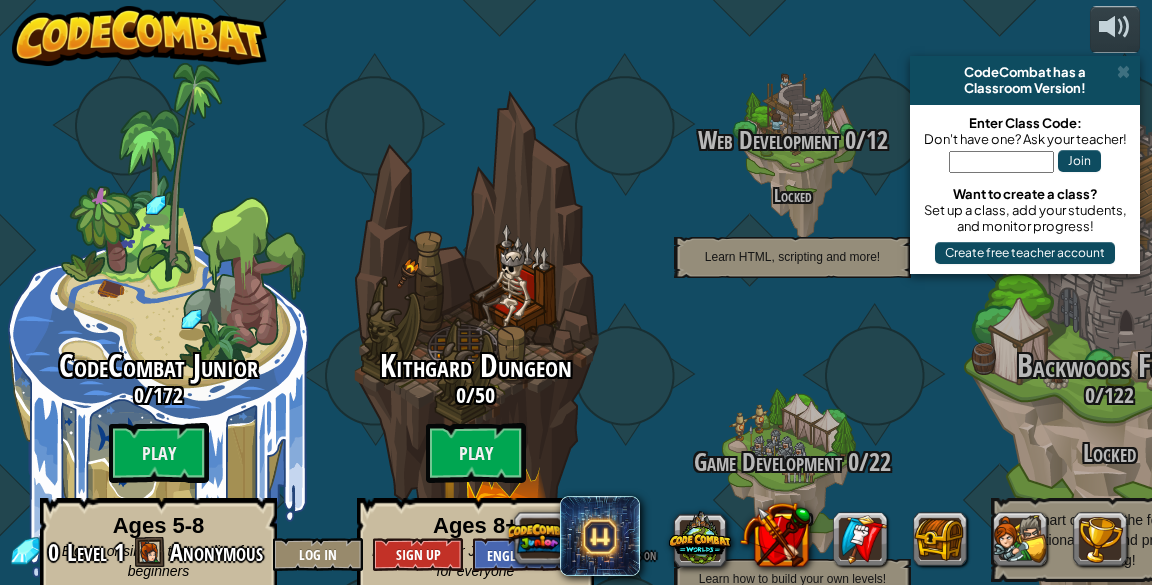 click on "CodeCombat has a" at bounding box center [1025, 72] 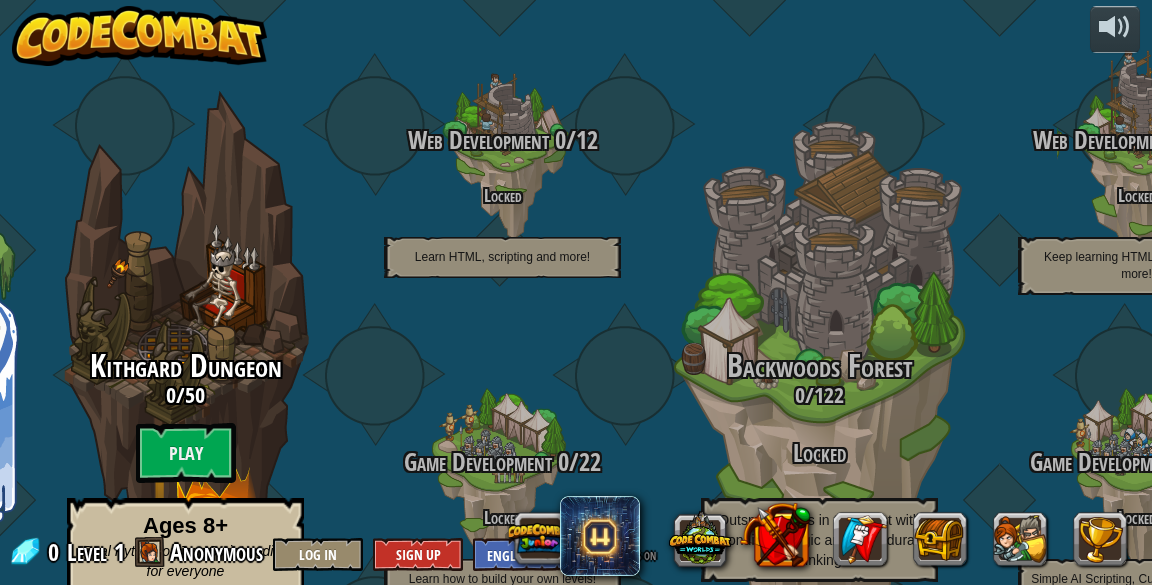 scroll, scrollTop: 0, scrollLeft: 0, axis: both 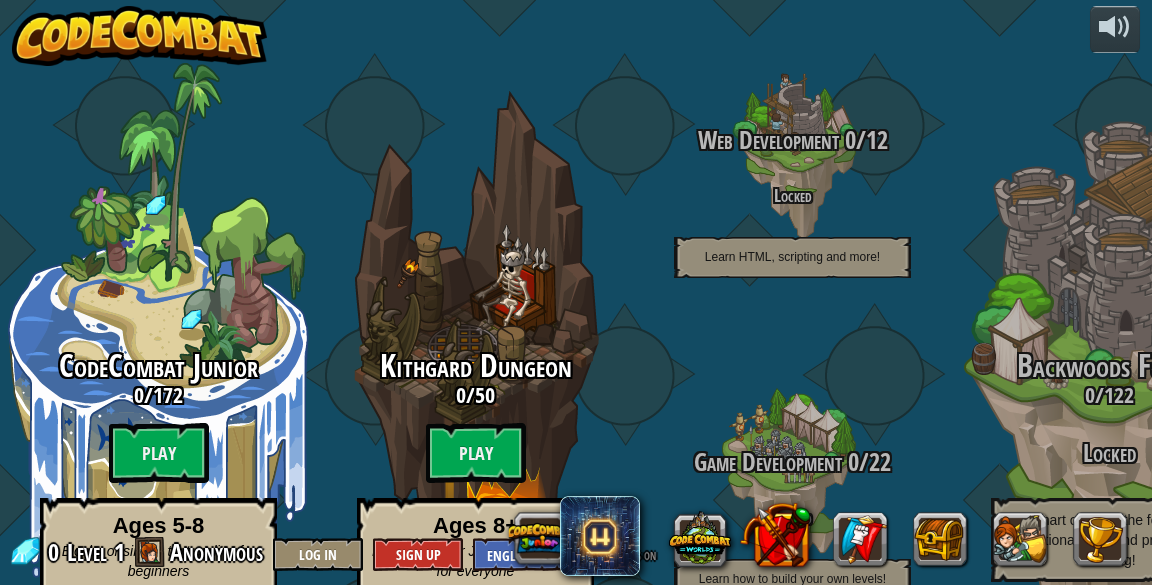 click on "Play" at bounding box center (159, 453) 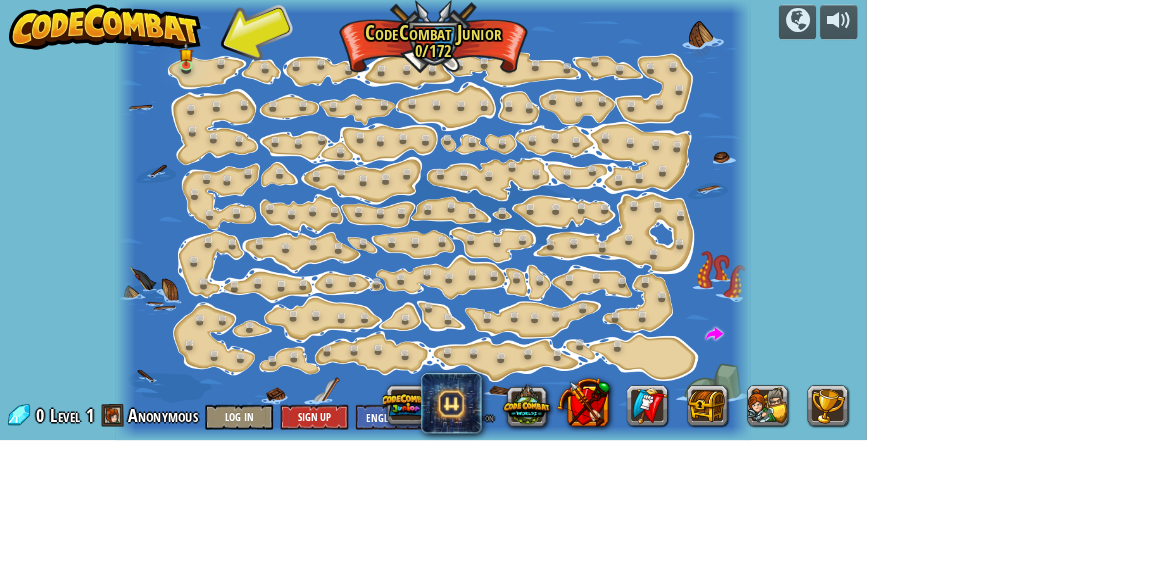 click at bounding box center (140, 36) 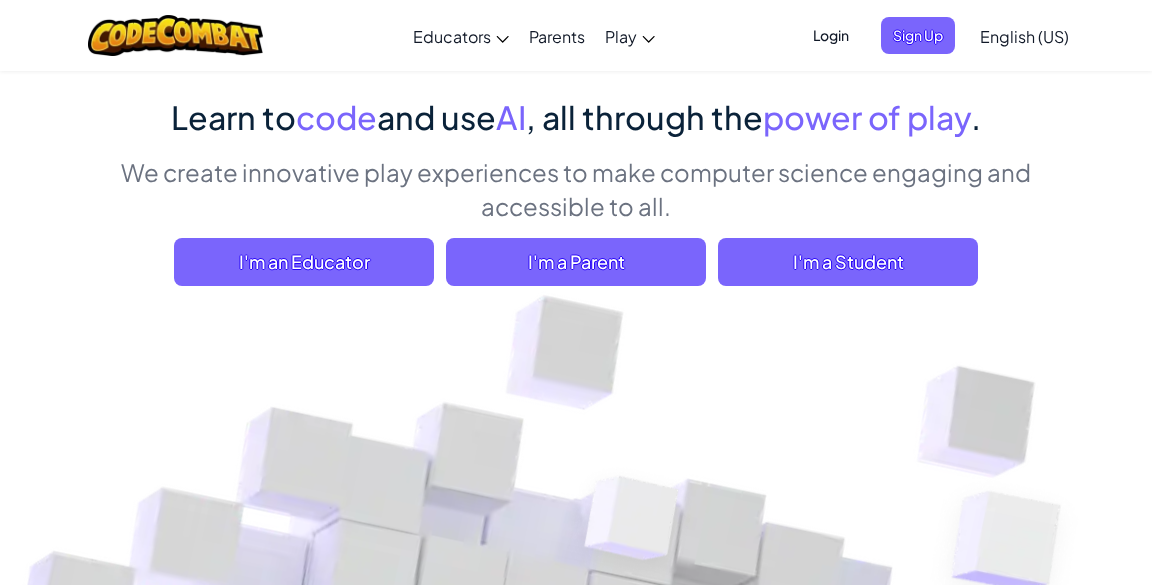 scroll, scrollTop: 20, scrollLeft: 0, axis: vertical 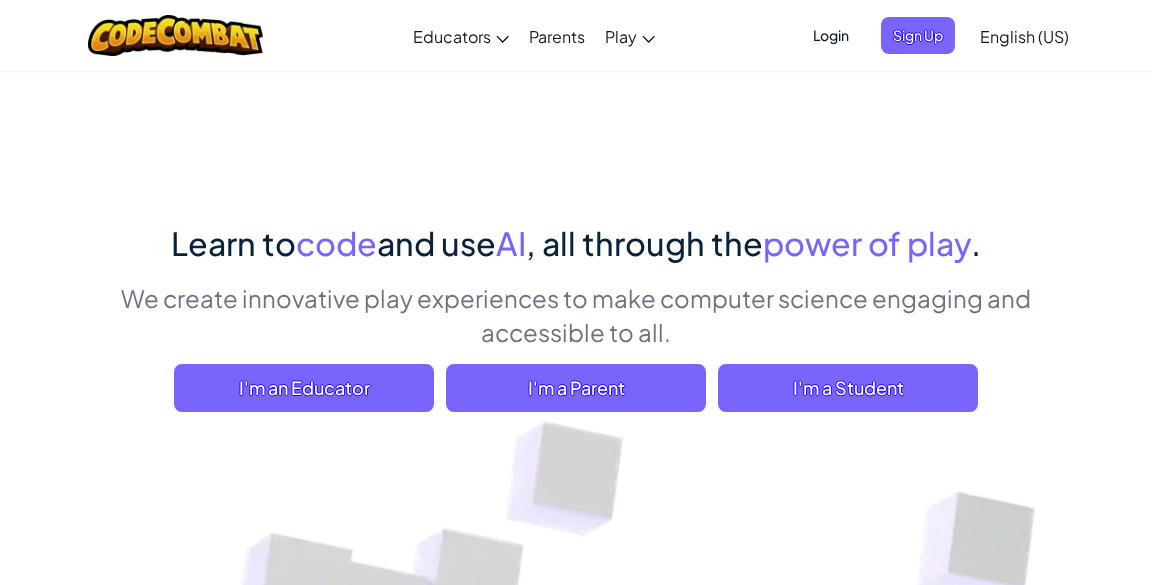 click at bounding box center [557, 957] 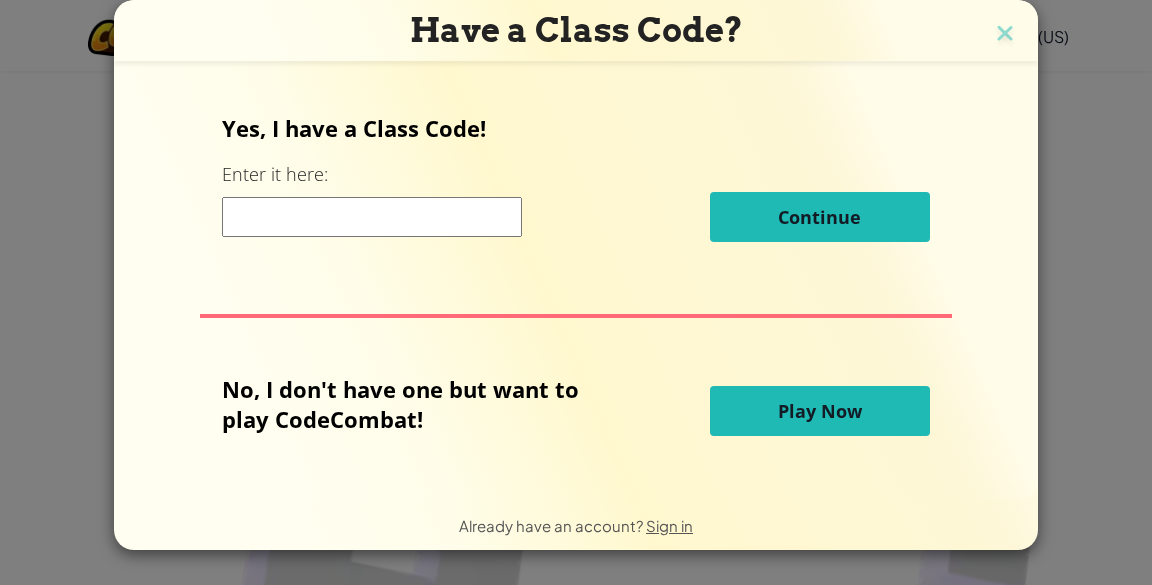 click on "Play Now" at bounding box center (820, 411) 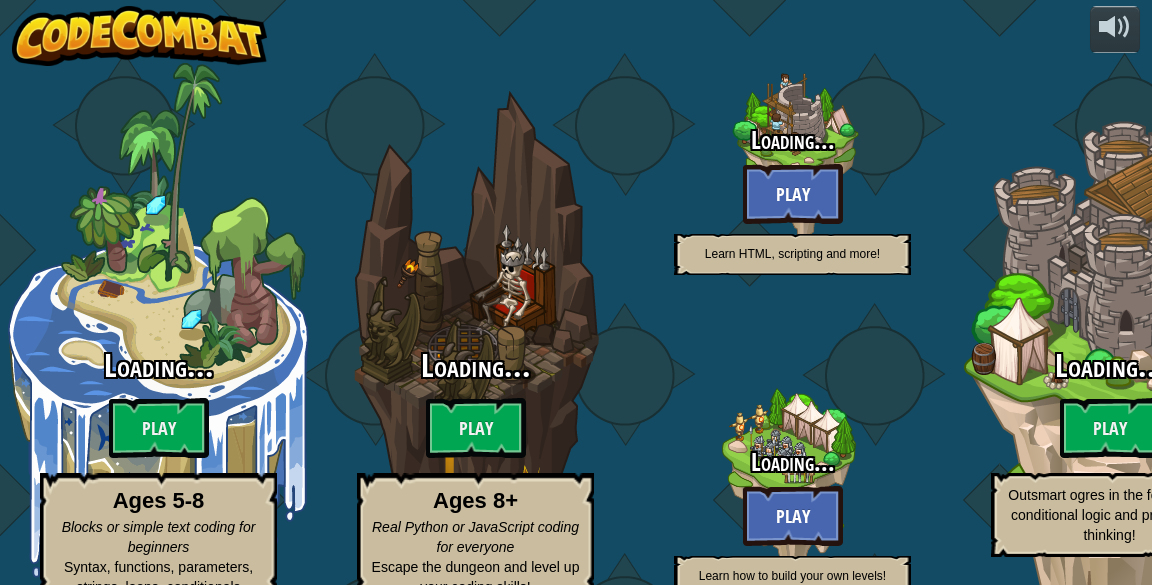 scroll, scrollTop: 0, scrollLeft: 0, axis: both 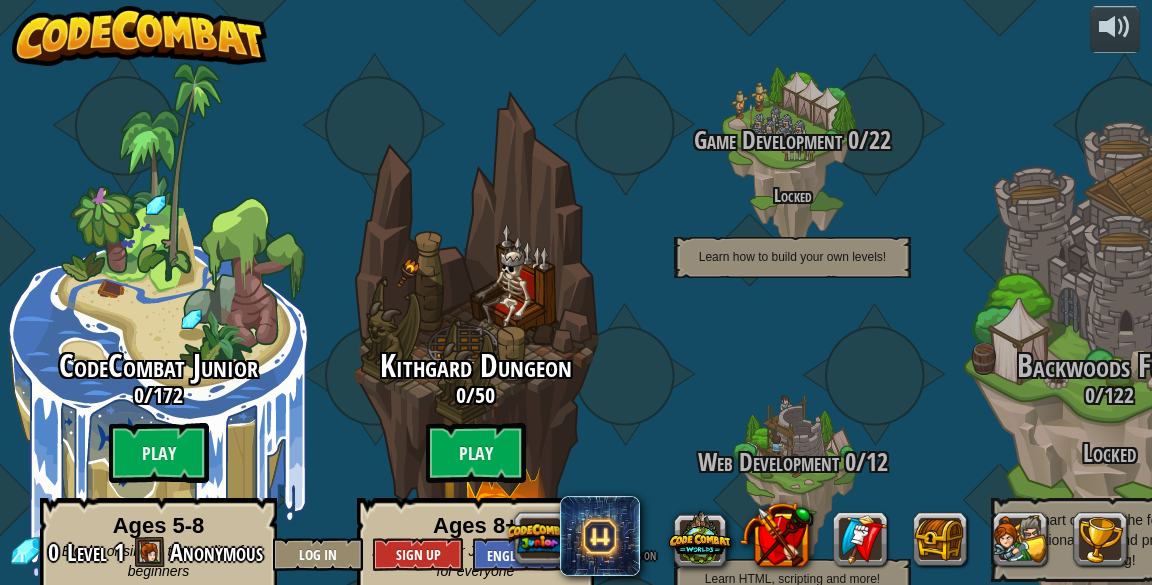 click on "Play" at bounding box center (159, 453) 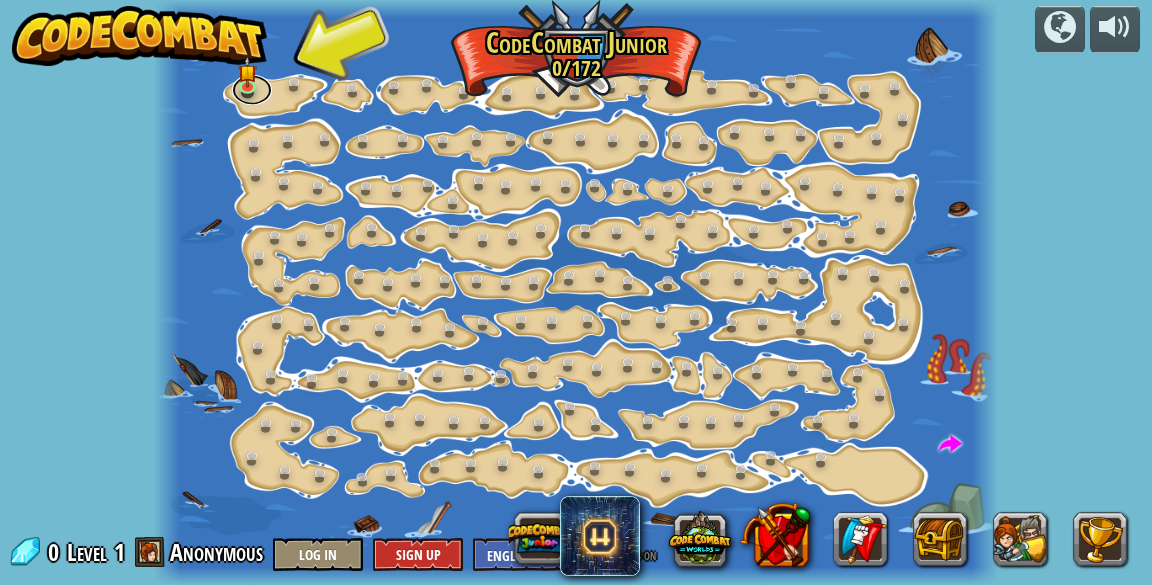 click at bounding box center [252, 90] 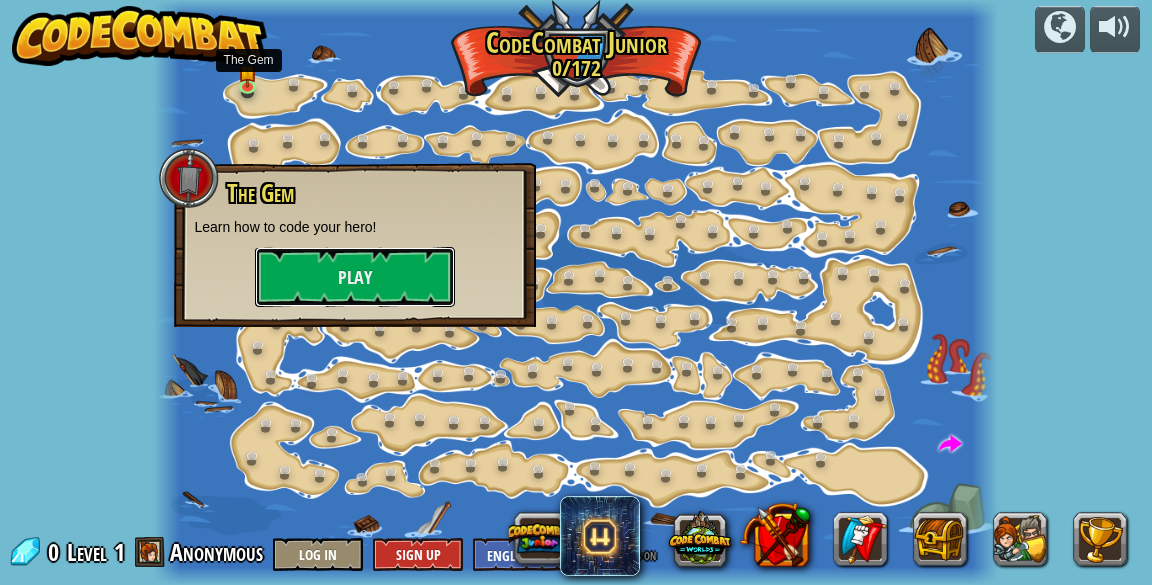 click on "Play" at bounding box center [355, 277] 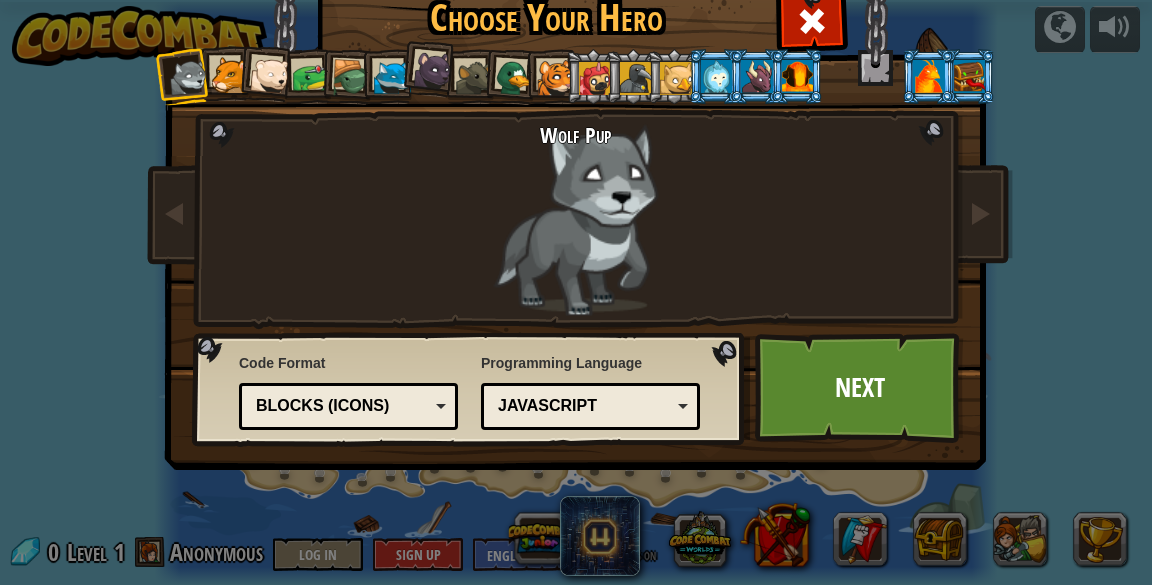 click on "Blocks (Icons)" at bounding box center (348, 406) 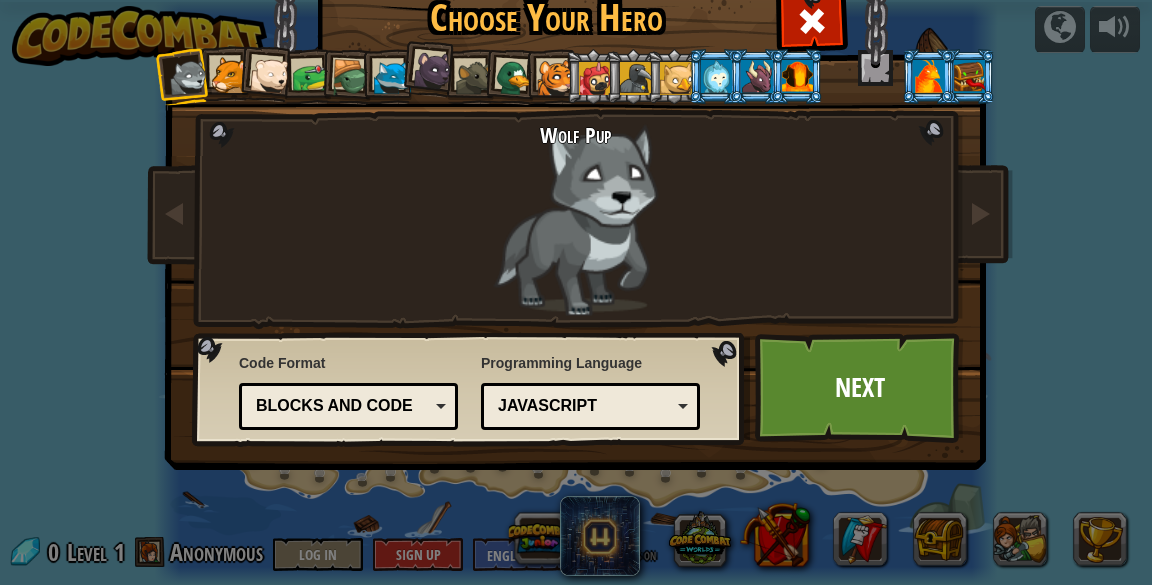 click on "Blocks and code" at bounding box center (348, 406) 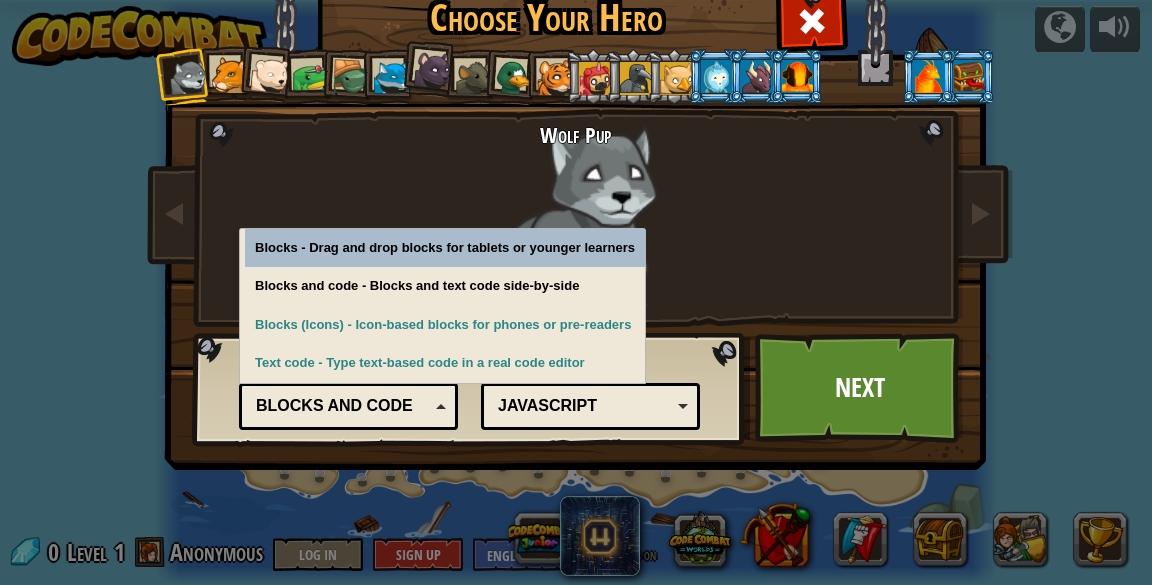 click on "Blocks and code" at bounding box center (342, 406) 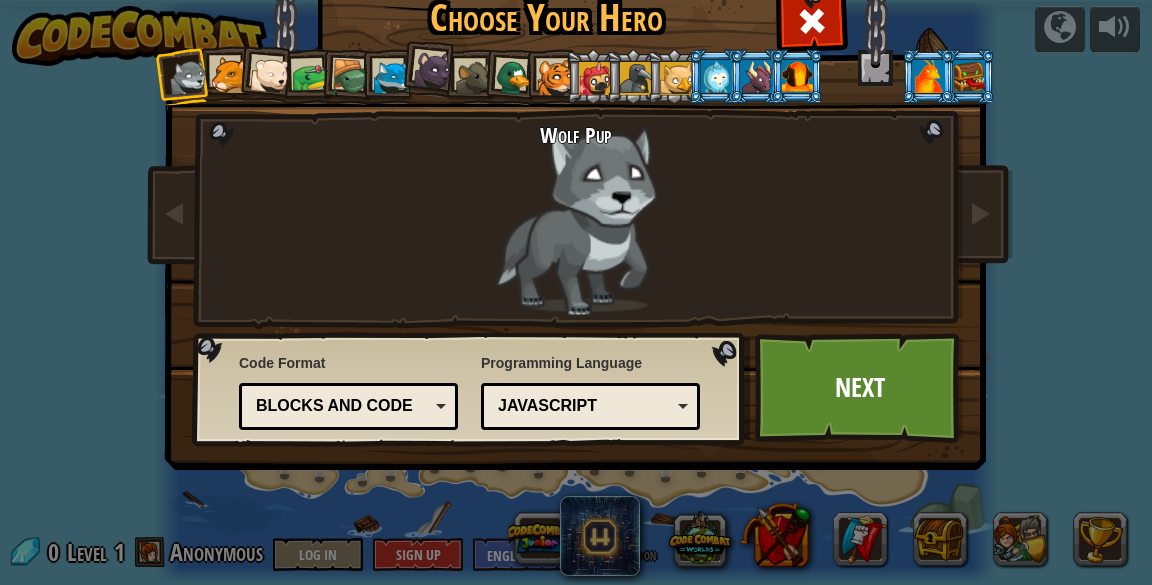 click at bounding box center [514, 78] 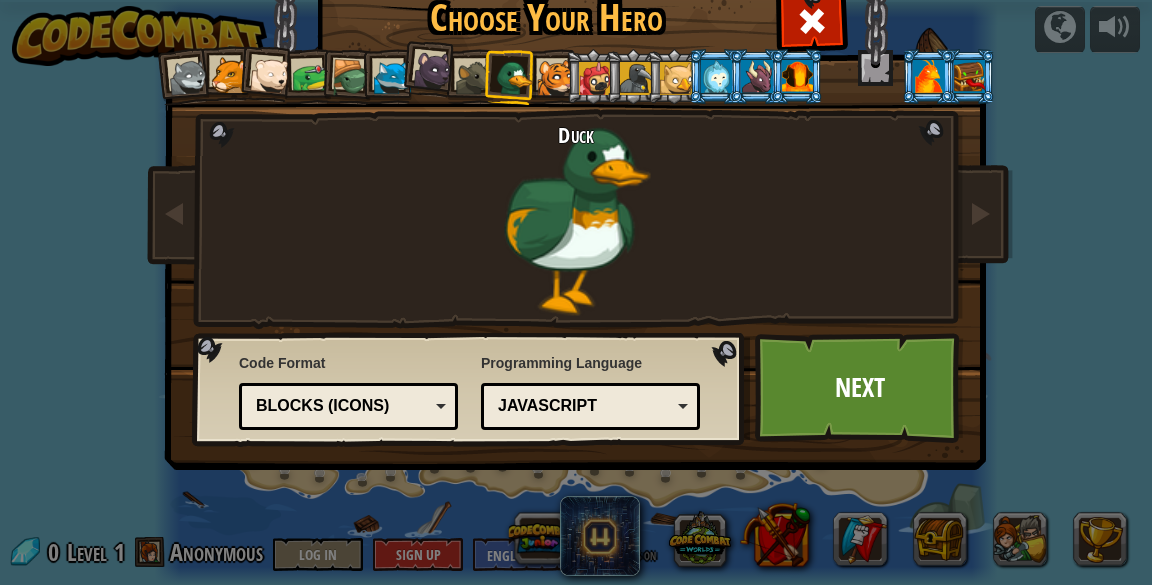 click at bounding box center [514, 78] 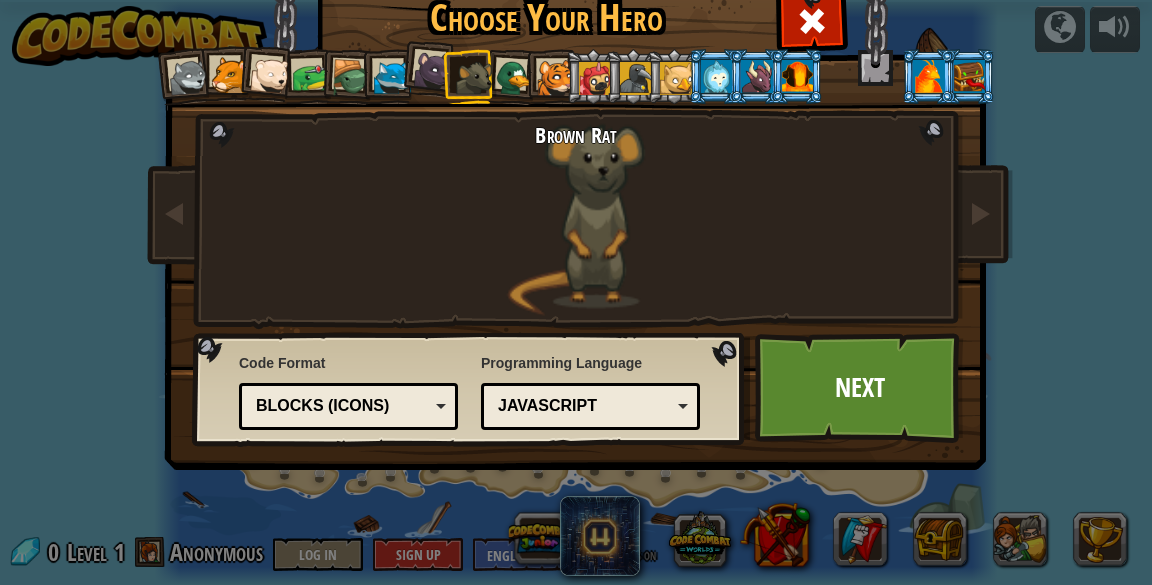 click at bounding box center (270, 76) 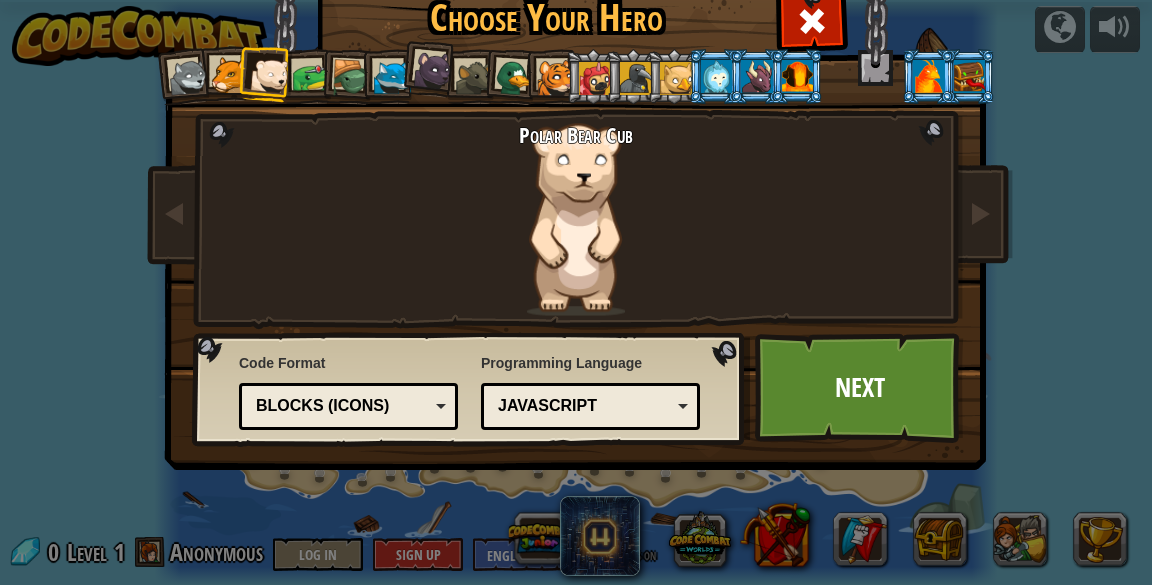 click at bounding box center [969, 76] 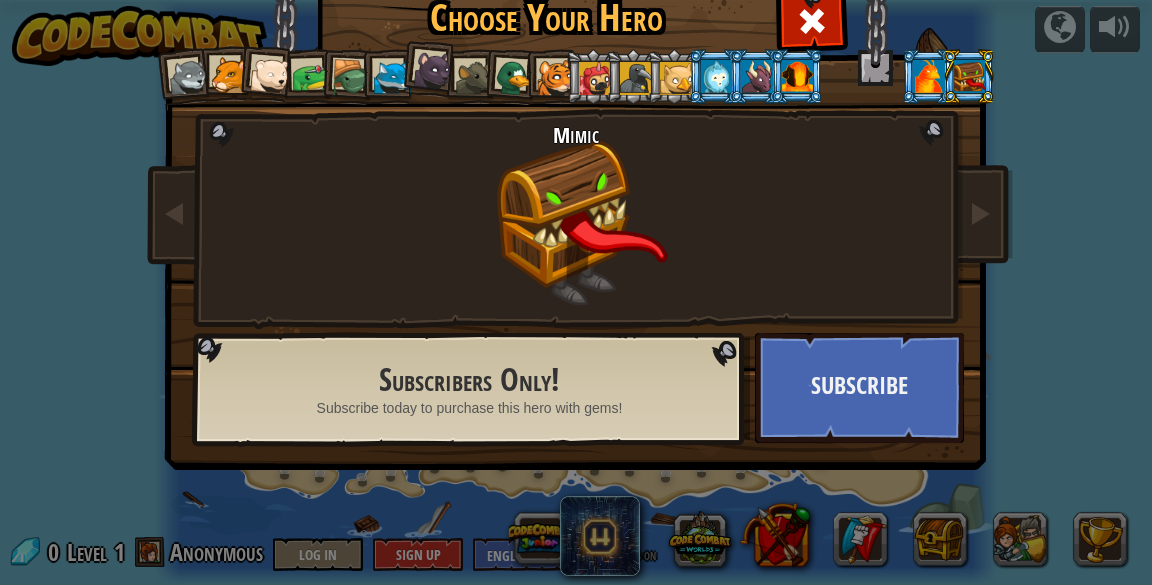 click at bounding box center (928, 76) 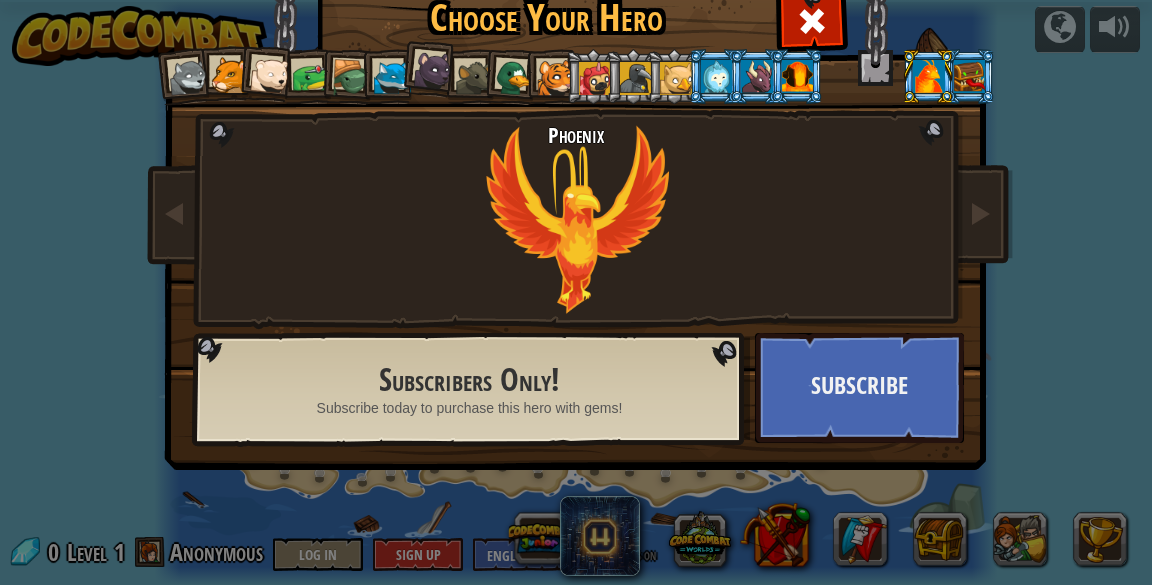 click at bounding box center [797, 76] 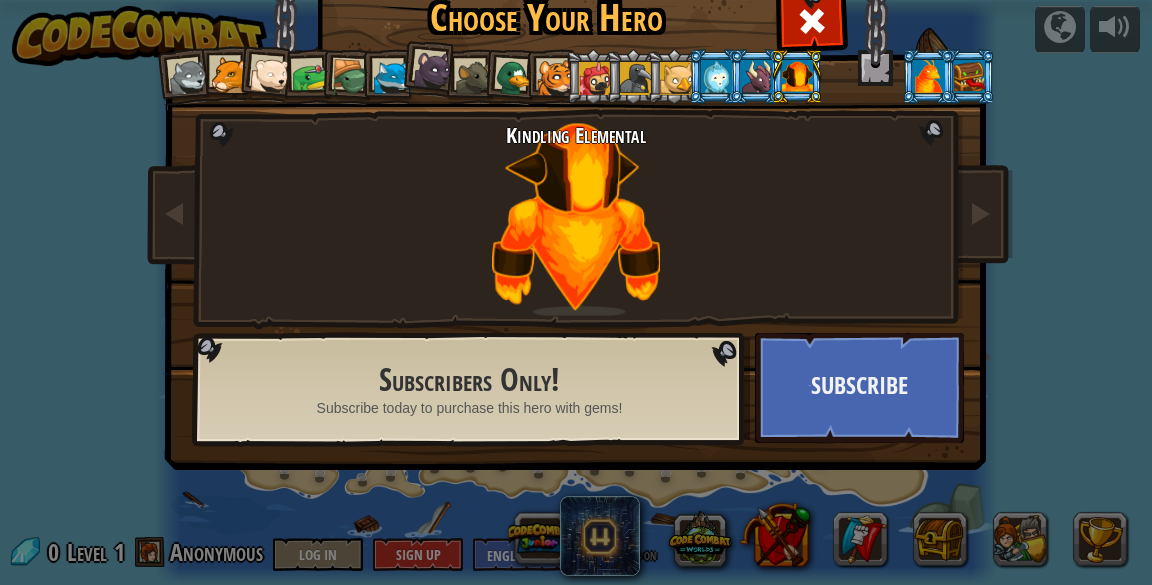 click at bounding box center [716, 76] 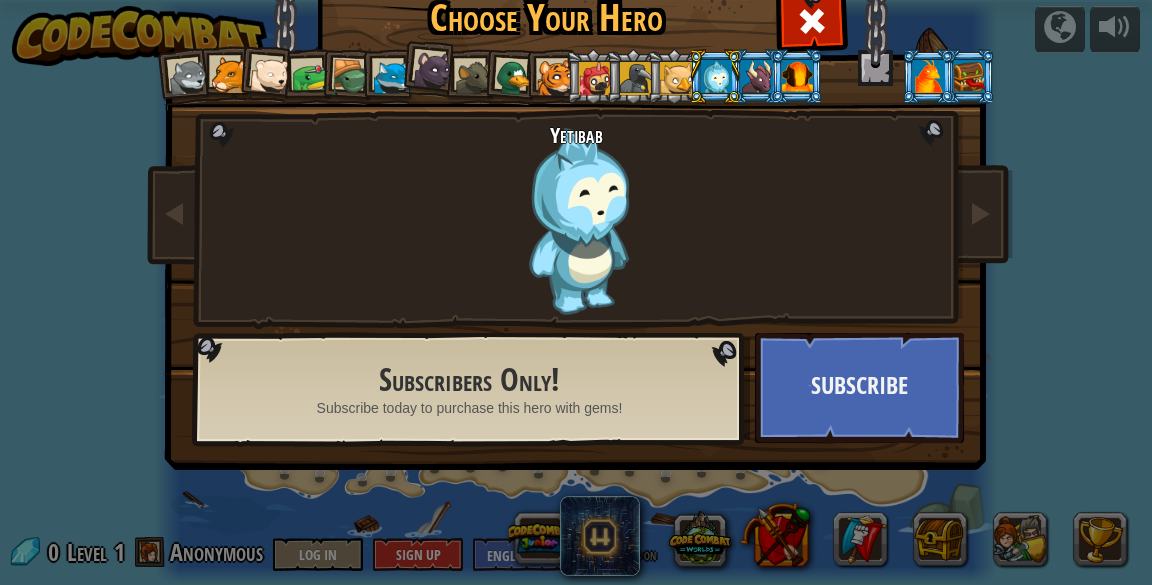 click at bounding box center (593, 76) 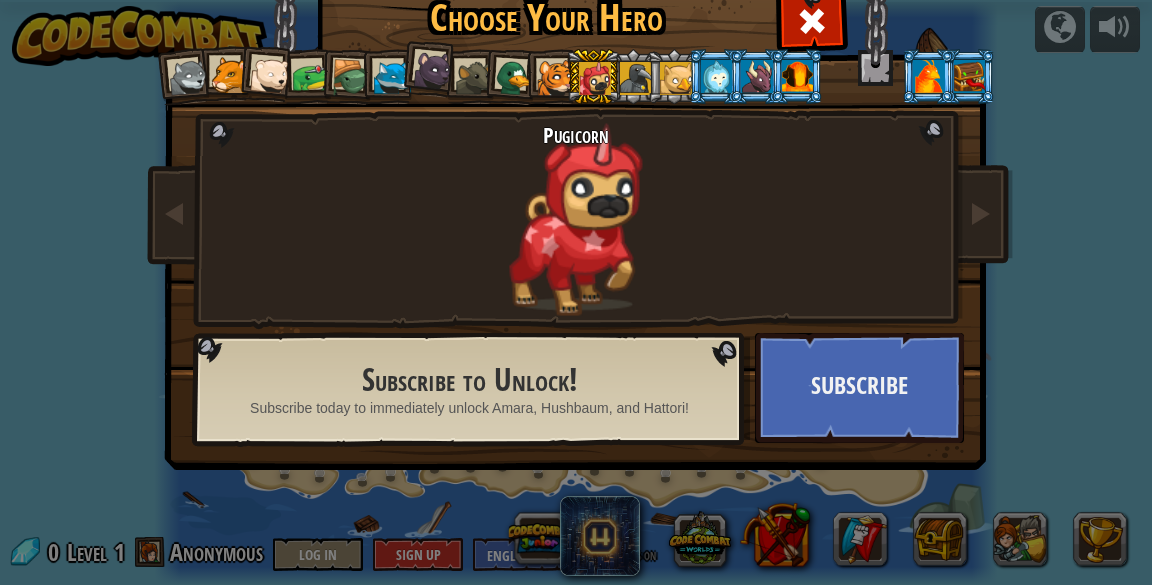 click at bounding box center [429, 68] 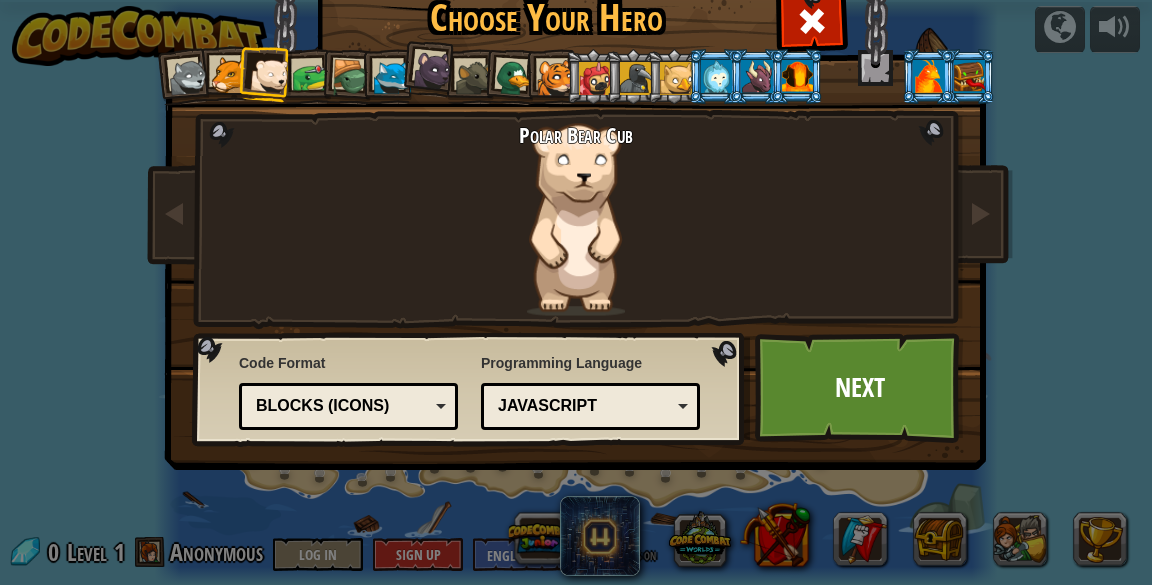 click on "Blocks (Icons)" at bounding box center (342, 406) 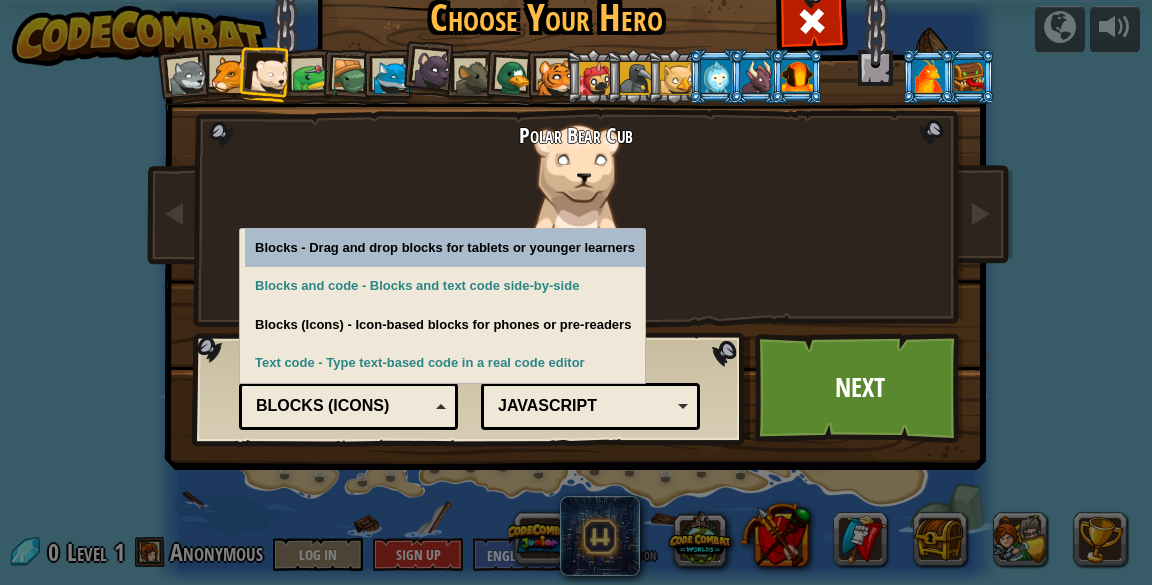 click on "Blocks (Icons) - Icon-based blocks for phones or pre-readers" at bounding box center (445, 325) 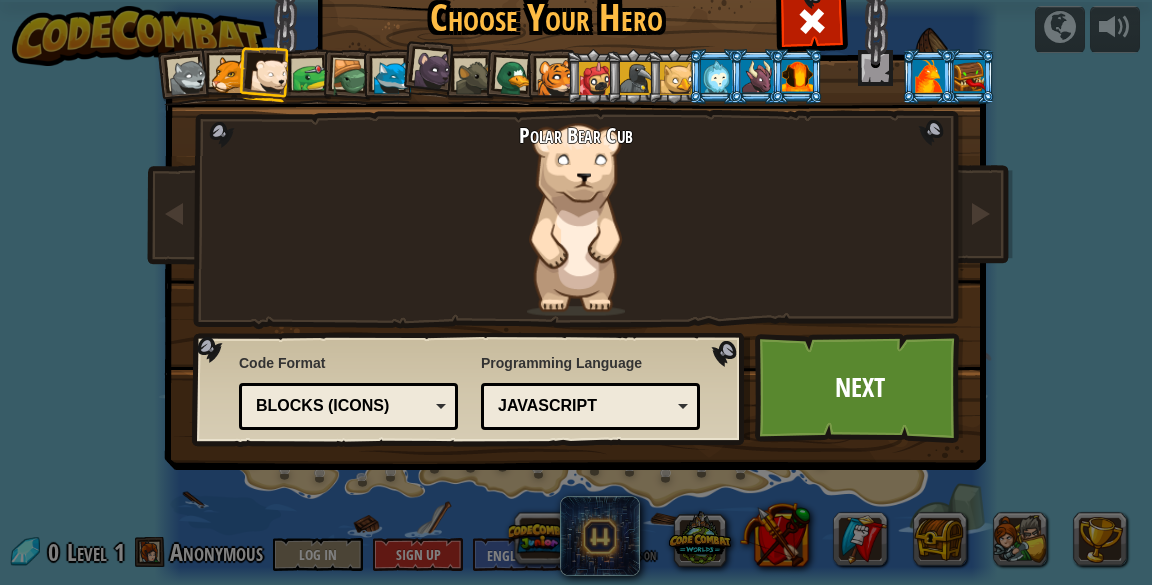 click on "Blocks (Icons)" at bounding box center [342, 406] 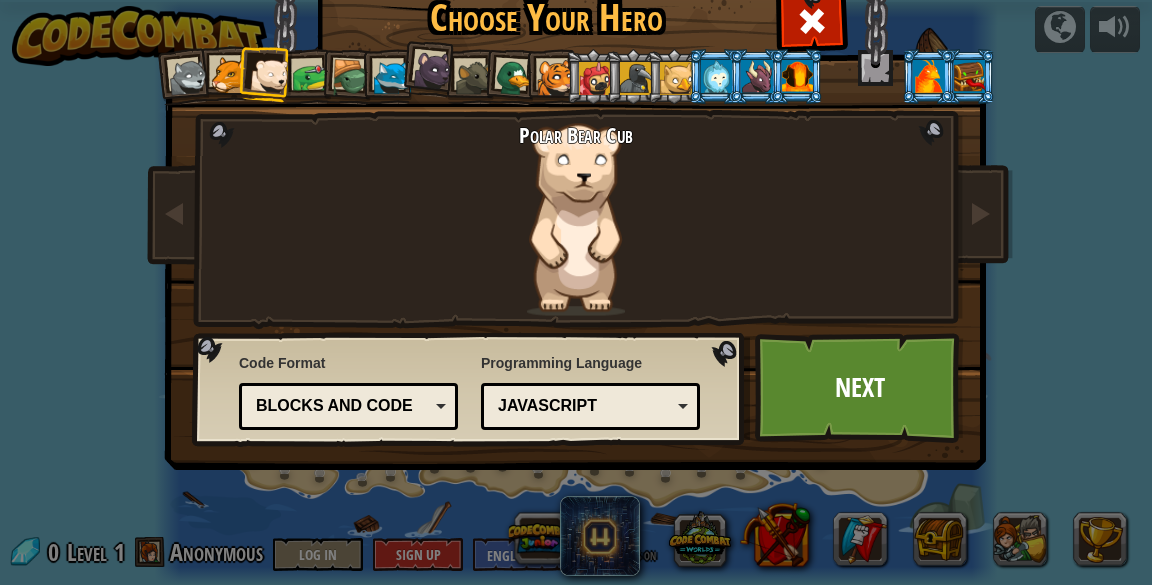 click on "Next" at bounding box center (859, 388) 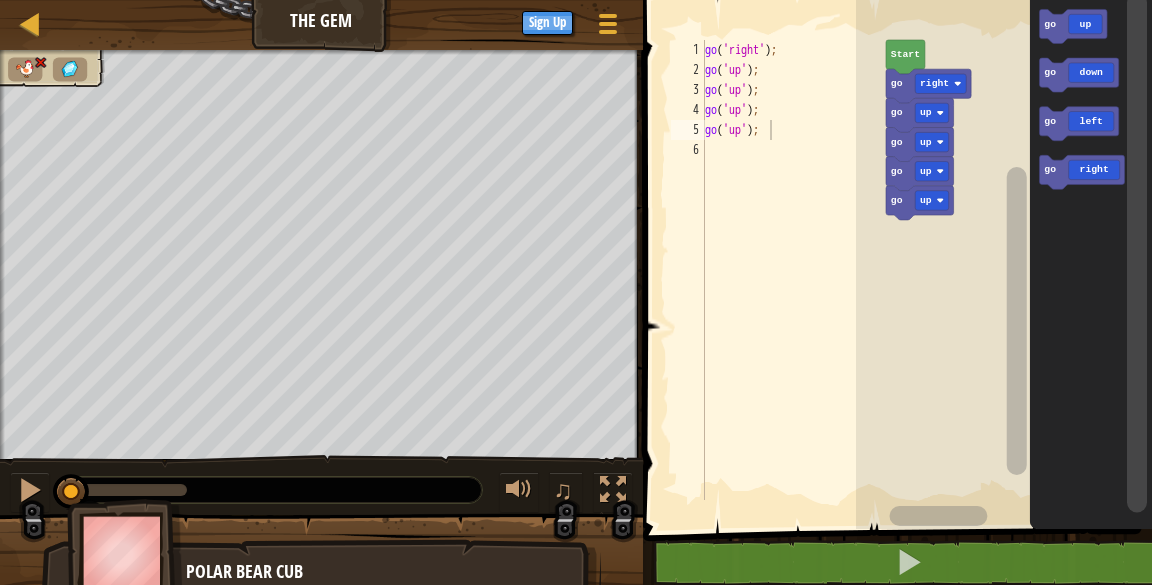 click on "go ( '[DIRECTION]' ) ; go ( '[DIRECTION]' ) ; go ( '[DIRECTION]' ) ; go ( '[DIRECTION]' ) ; go ( '[DIRECTION]' ) ;" at bounding box center [794, 290] 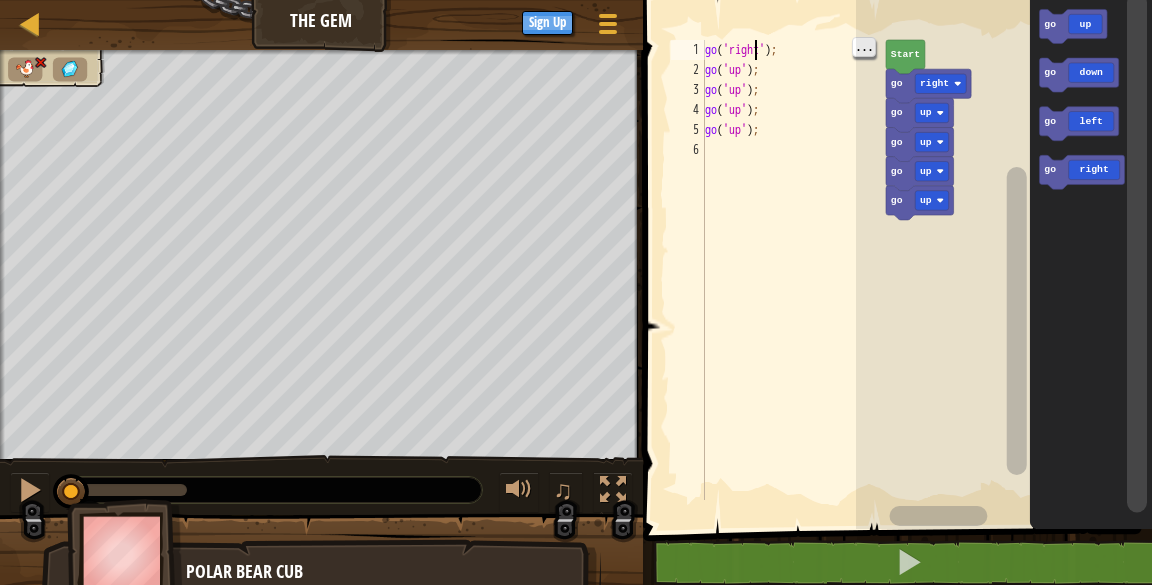 scroll, scrollTop: 9, scrollLeft: 4, axis: both 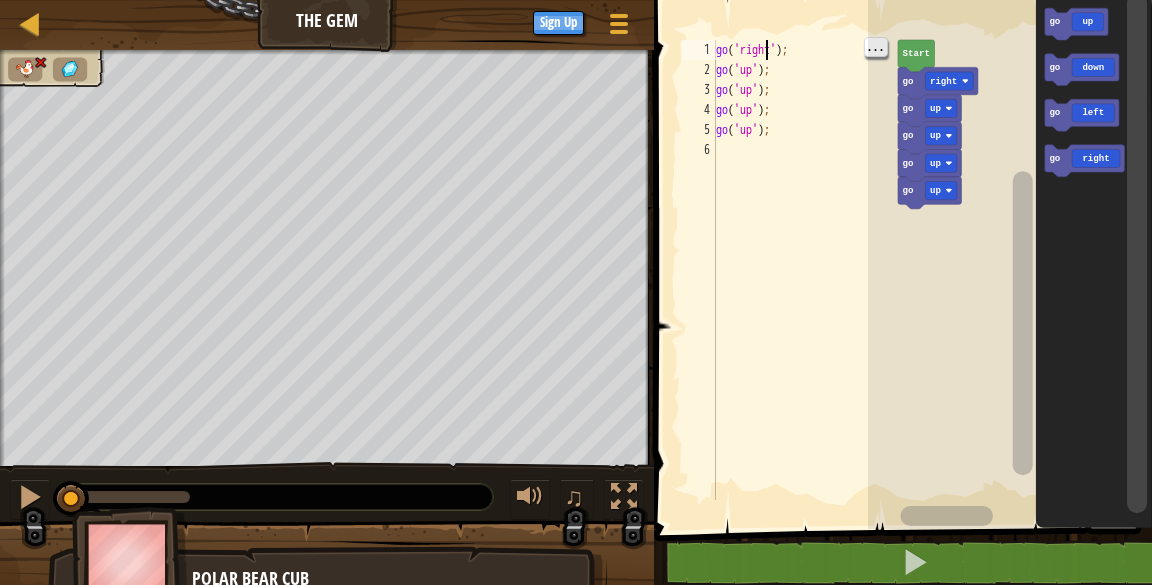 click on "go ( '[DIRECTION]' ) ; go ( '[DIRECTION]' ) ; go ( '[DIRECTION]' ) ; go ( '[DIRECTION]' ) ; go ( '[DIRECTION]' ) ;" at bounding box center (805, 290) 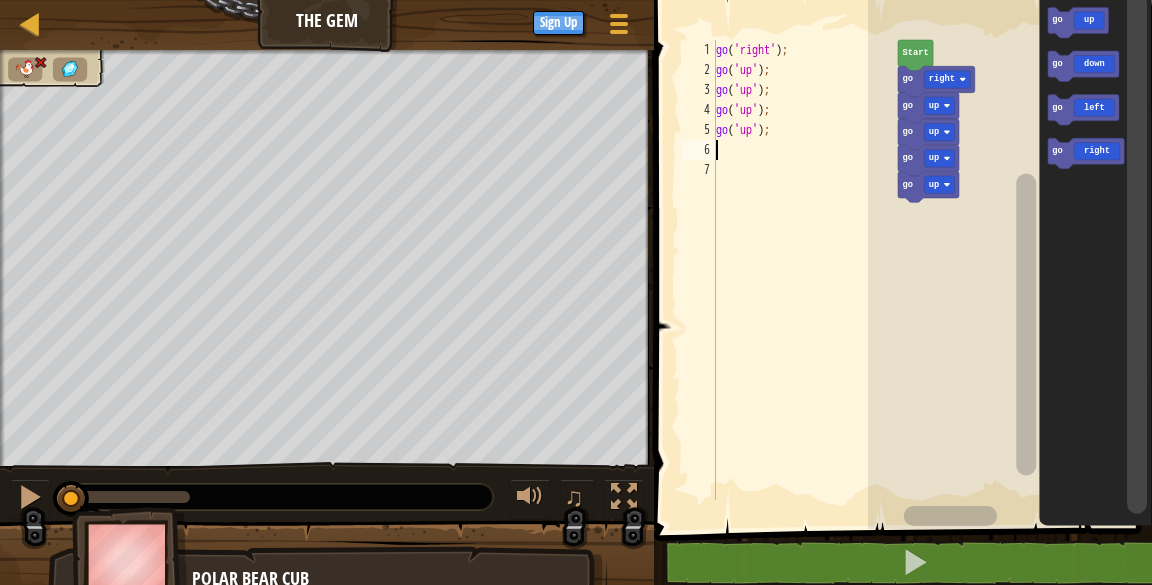 scroll, scrollTop: 9, scrollLeft: 0, axis: vertical 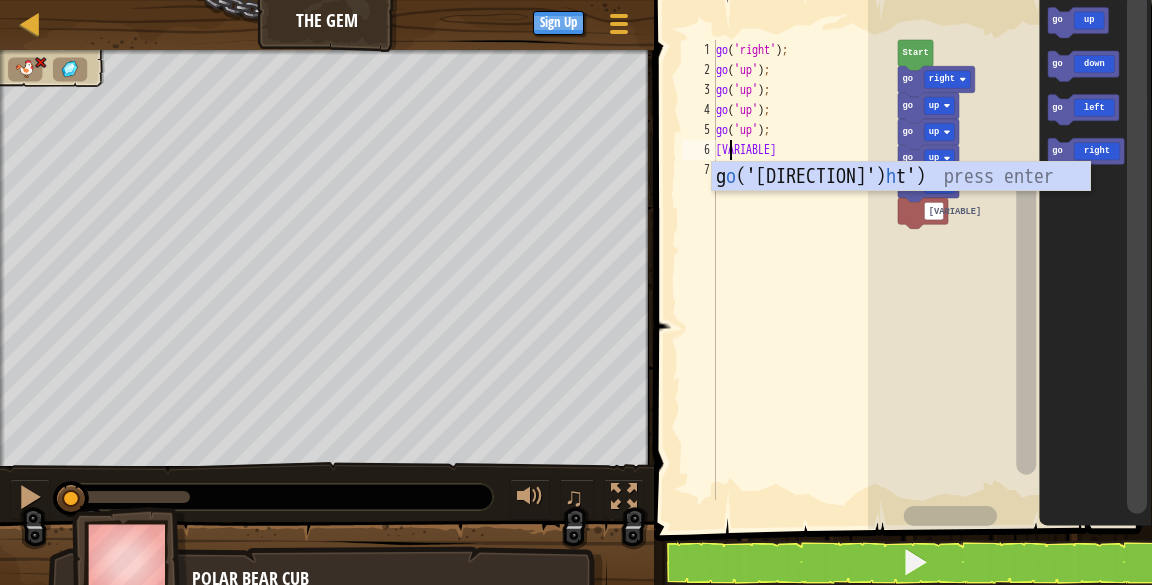 click on "g o ('[DIRECTION]') press enter" at bounding box center (901, 207) 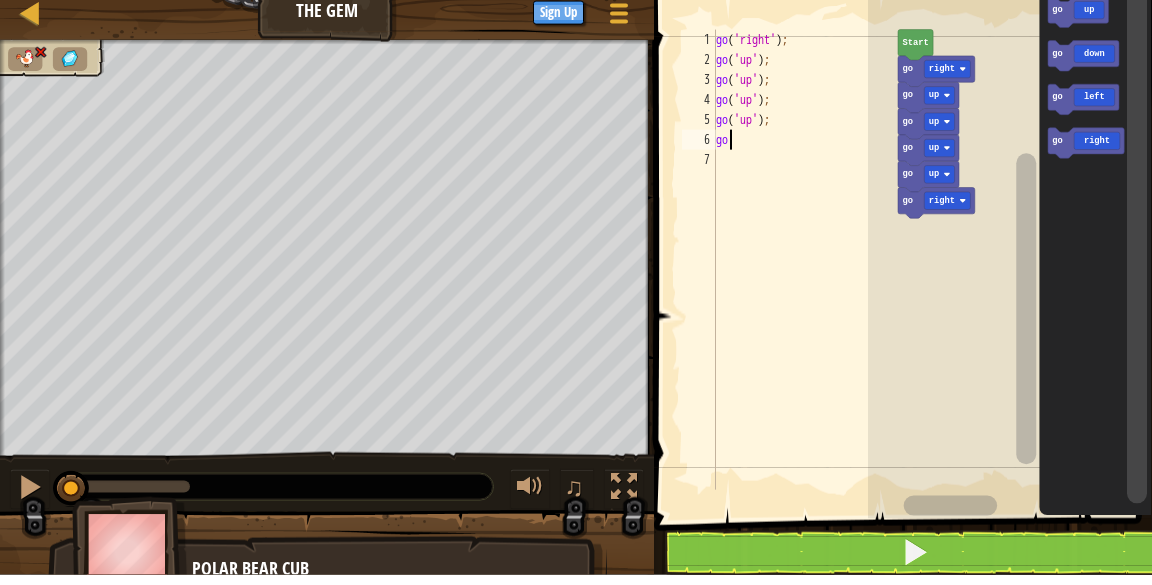 type on "g" 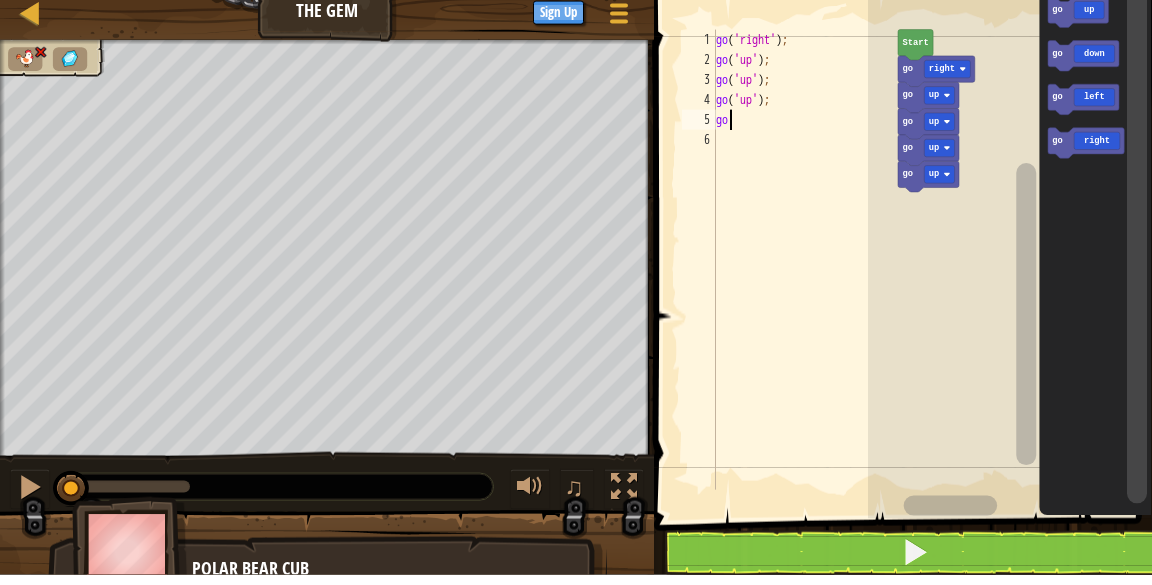 type on "g" 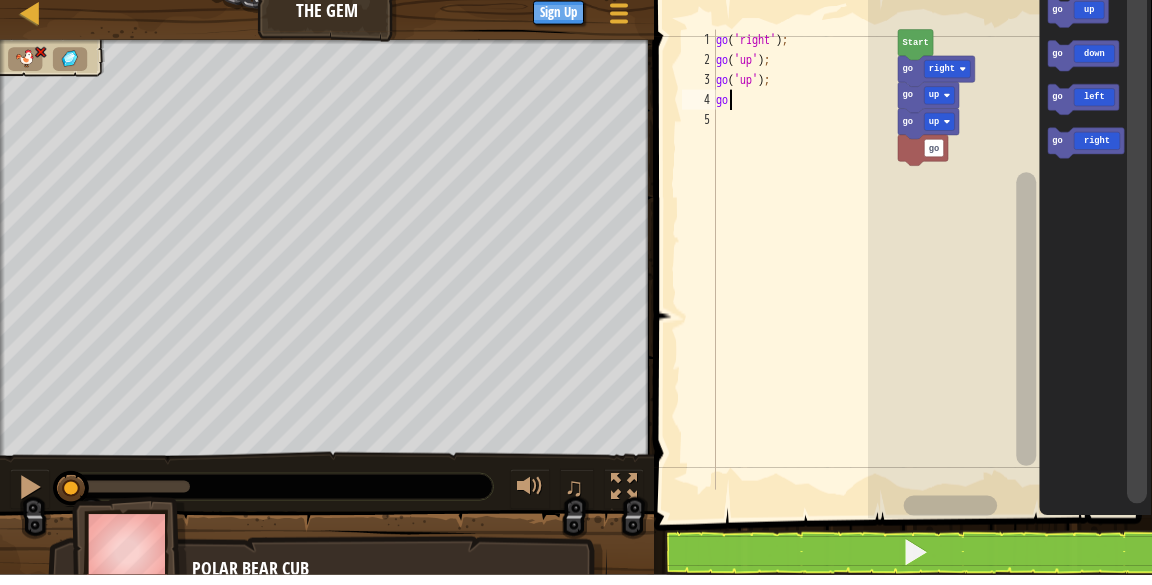 type on "g" 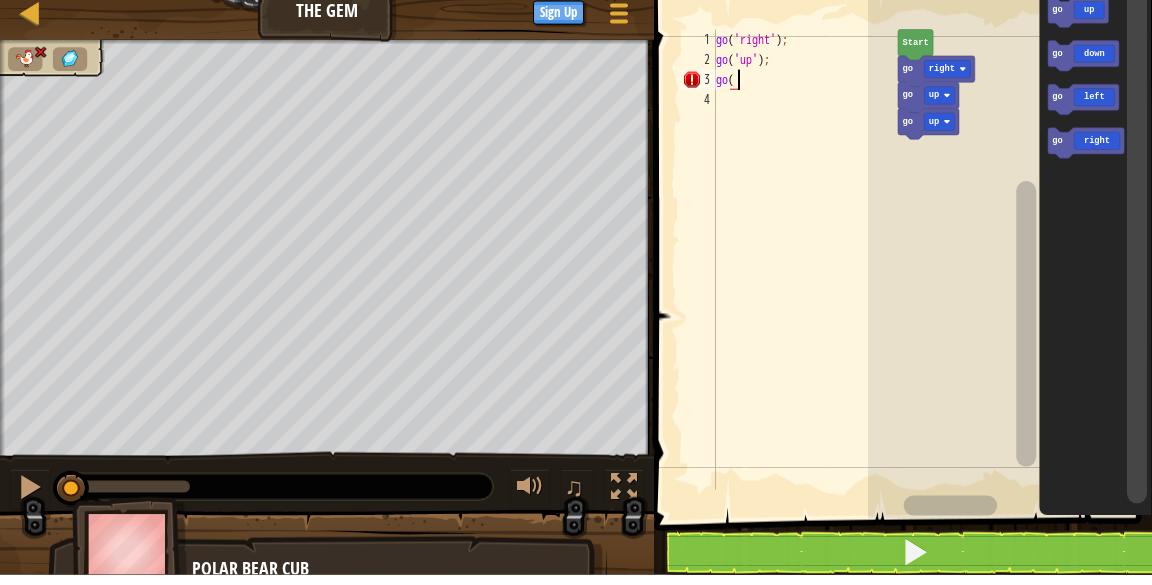 type on "g" 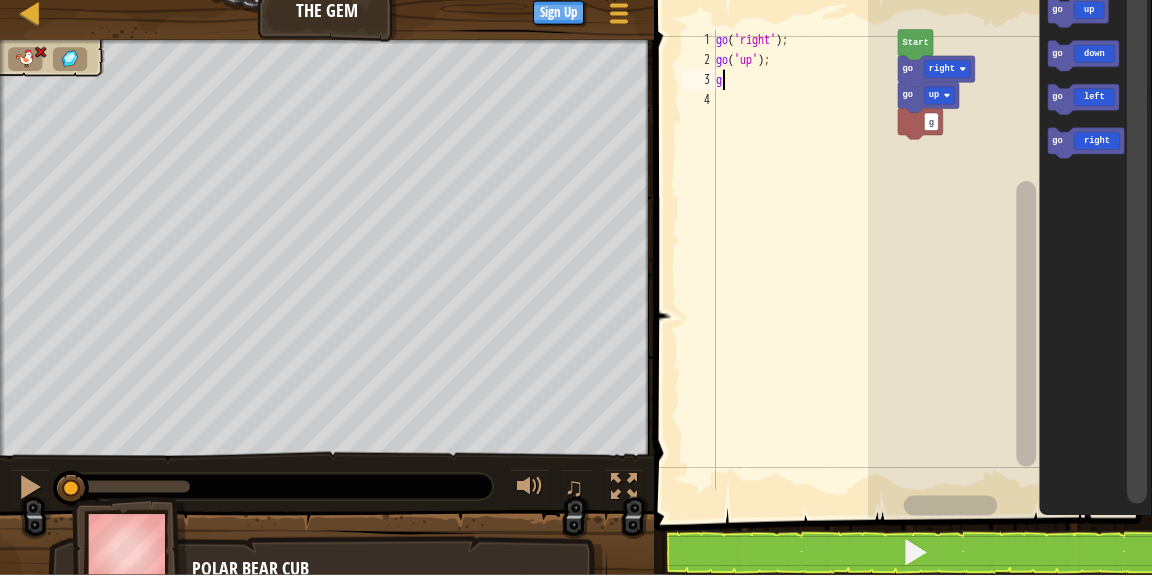 type 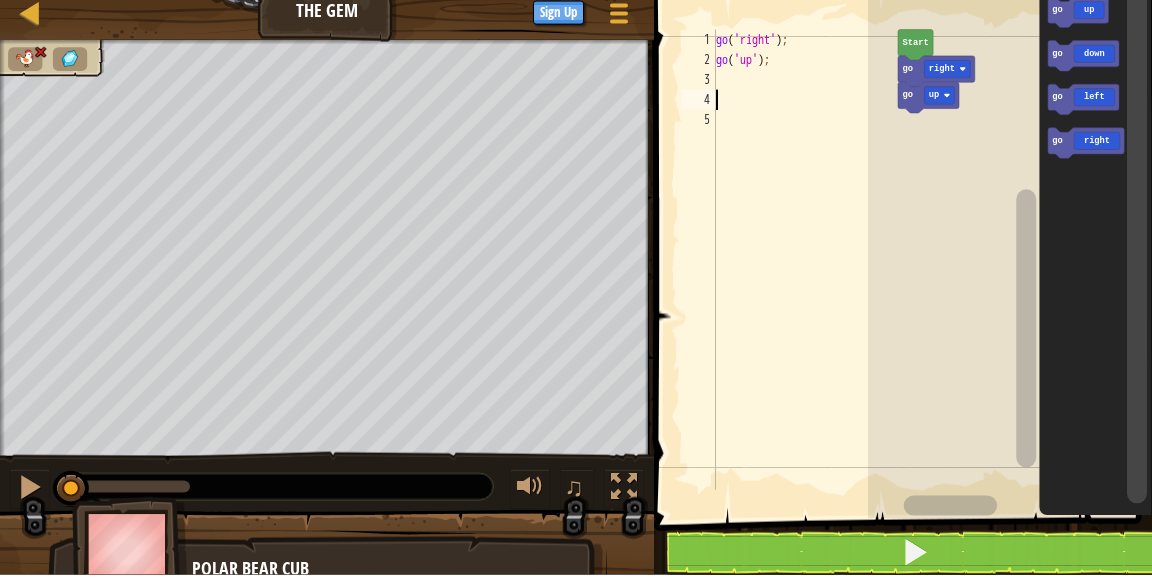 click 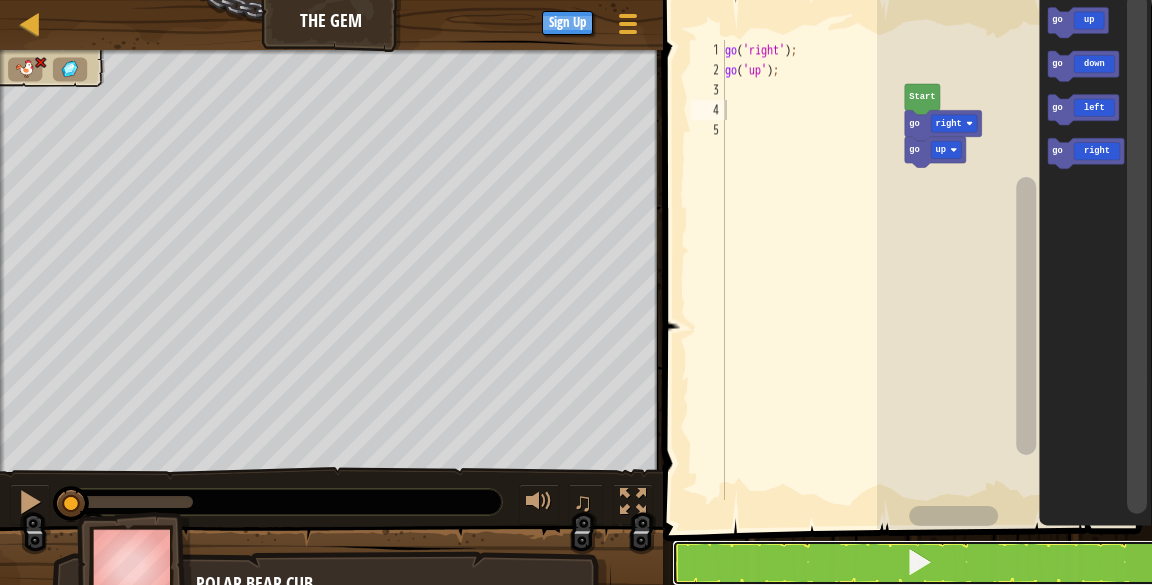click at bounding box center [919, 563] 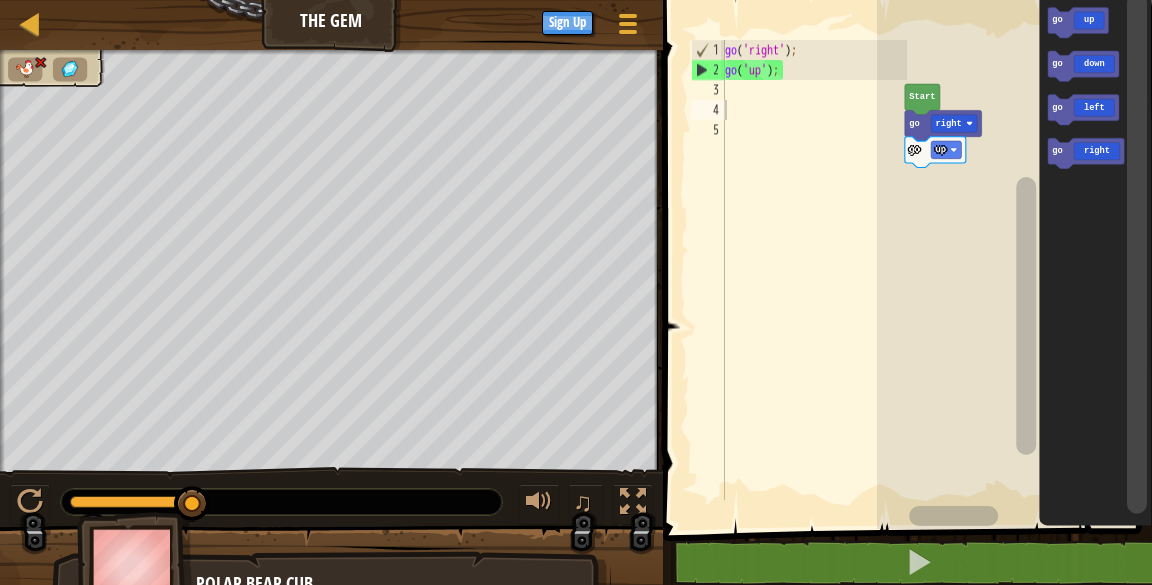click 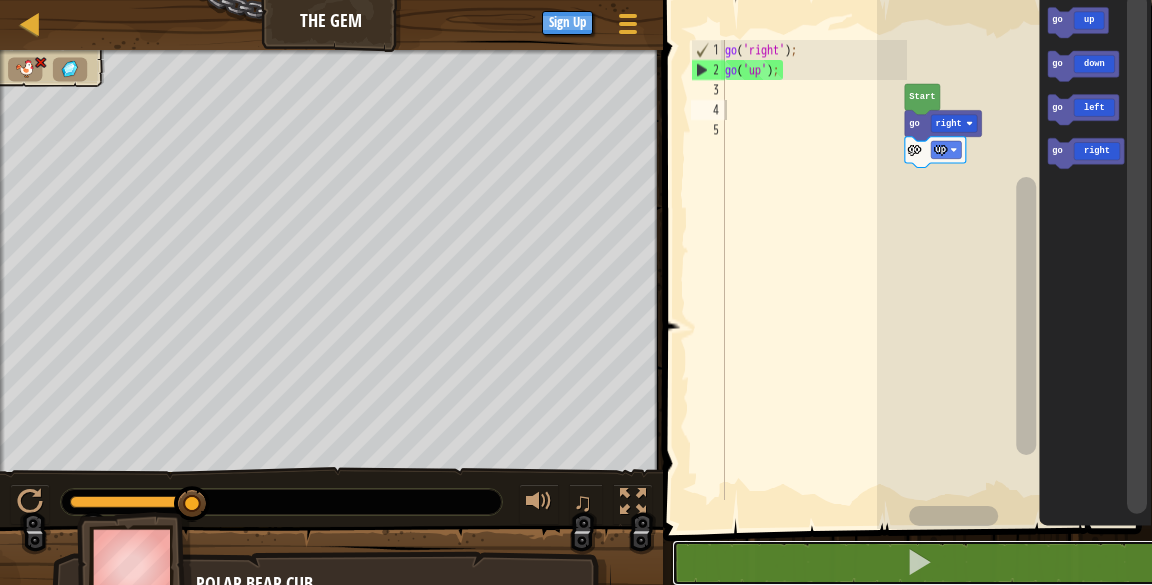 click at bounding box center [919, 563] 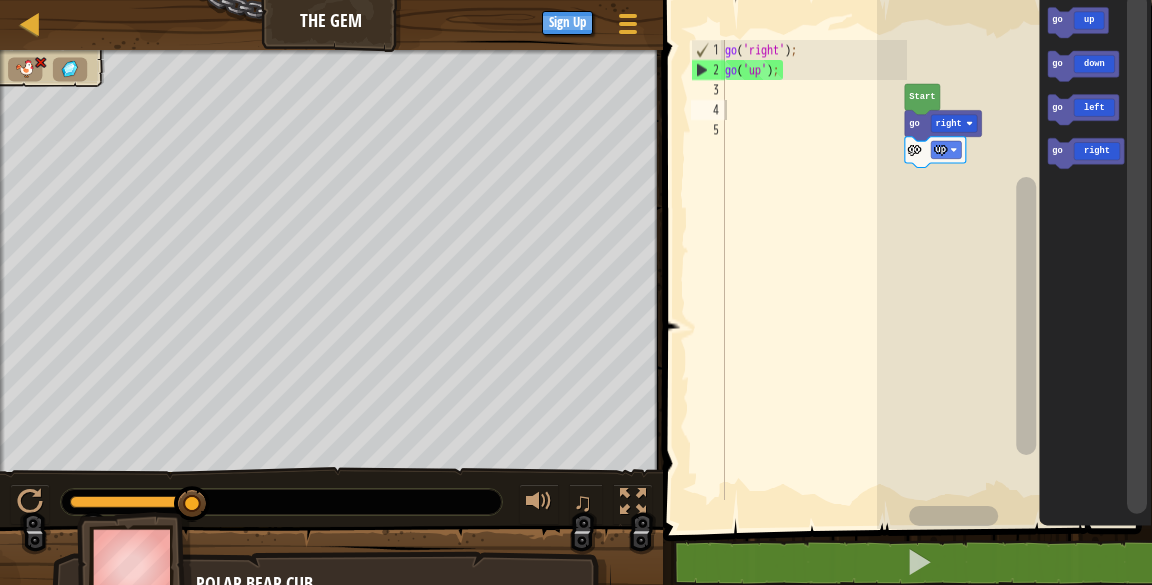 click 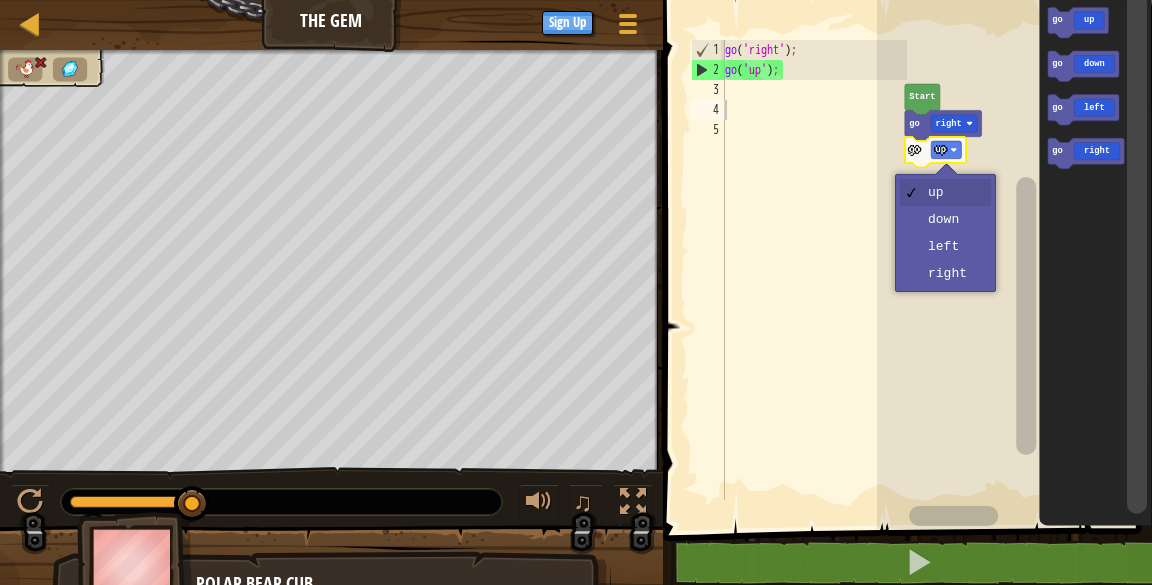 click 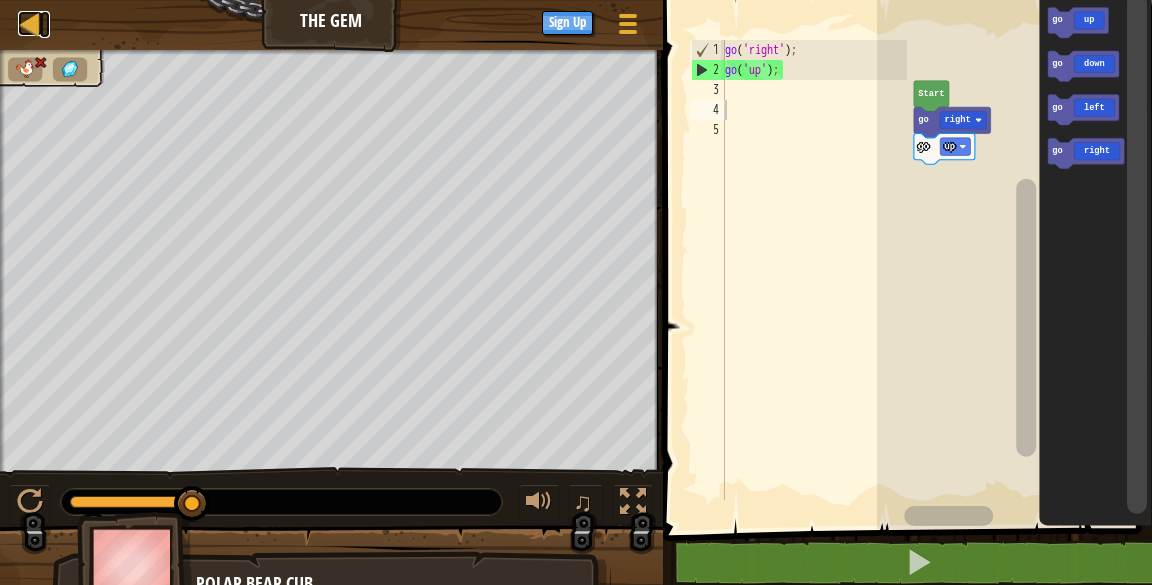 click at bounding box center [30, 23] 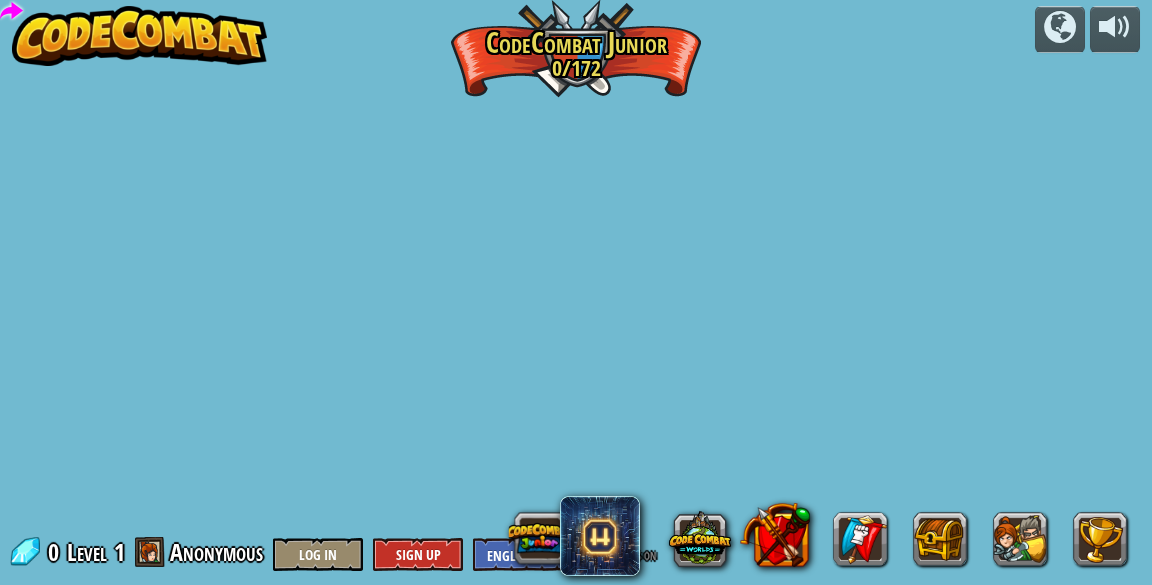 click at bounding box center [140, 36] 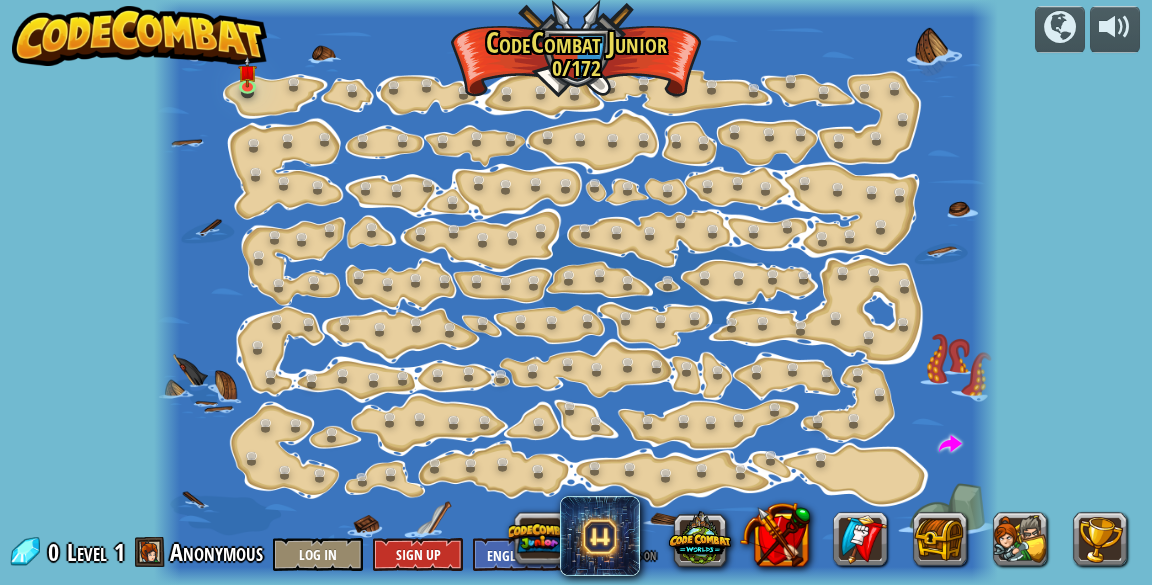 click at bounding box center [140, 36] 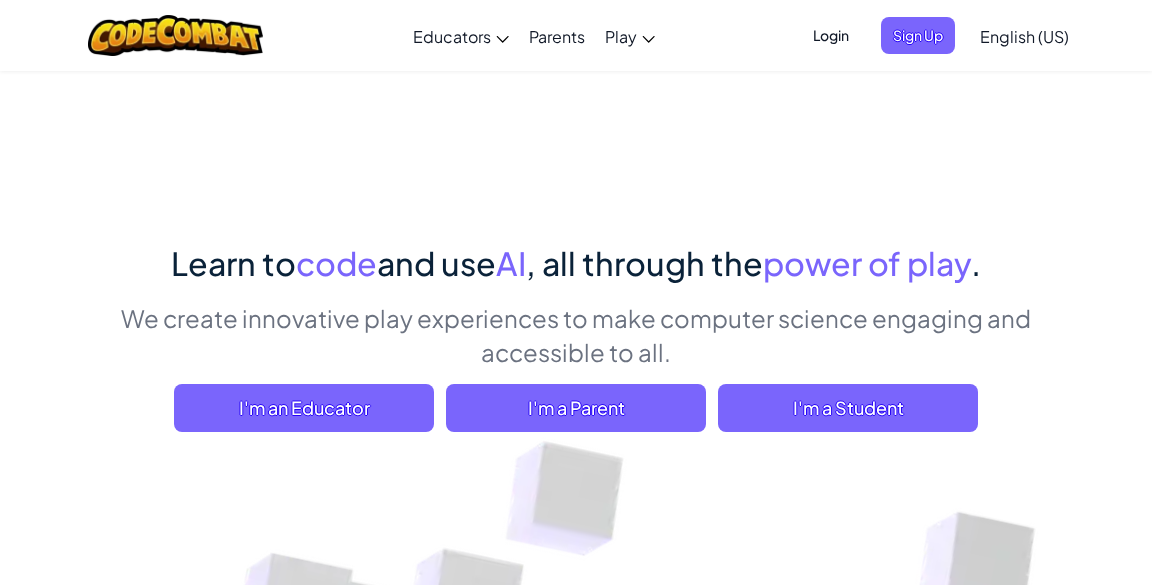 click on "I'm a Student" at bounding box center [848, 408] 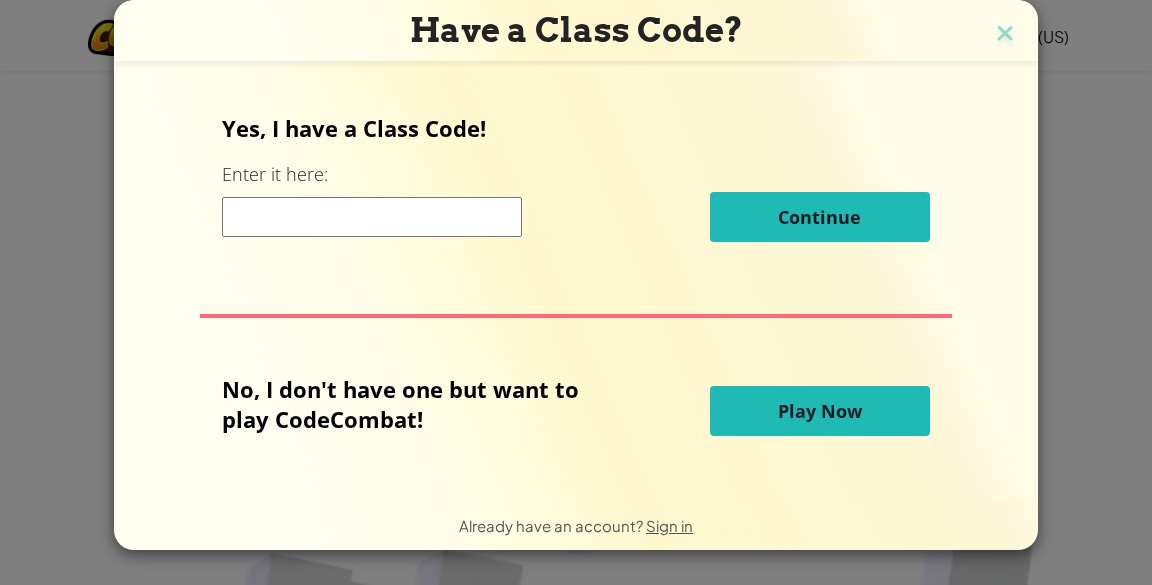 click on "Play Now" at bounding box center (820, 411) 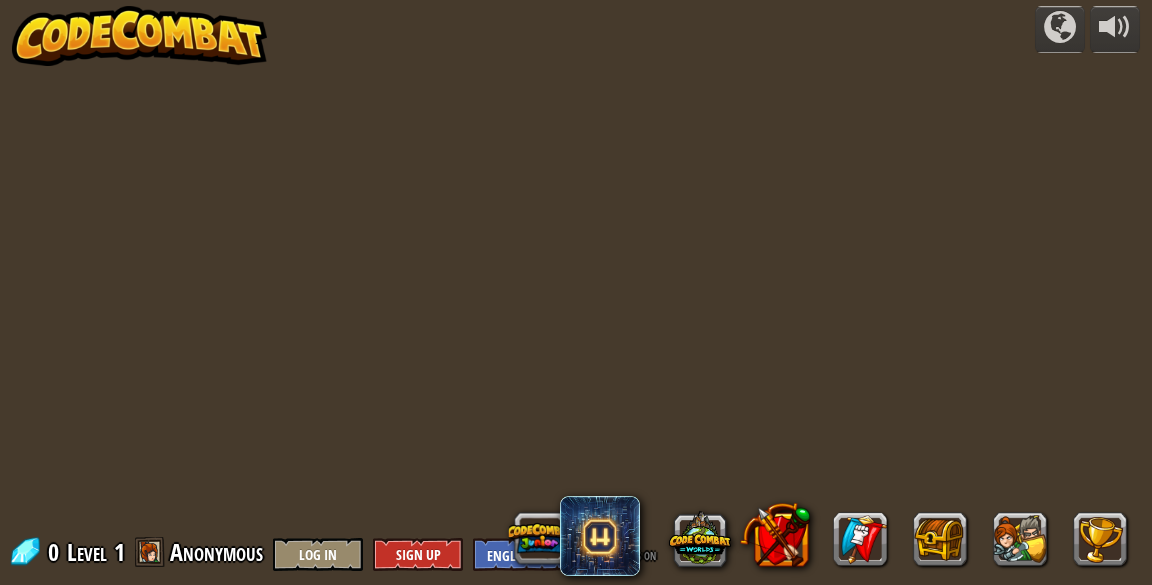scroll, scrollTop: 0, scrollLeft: 0, axis: both 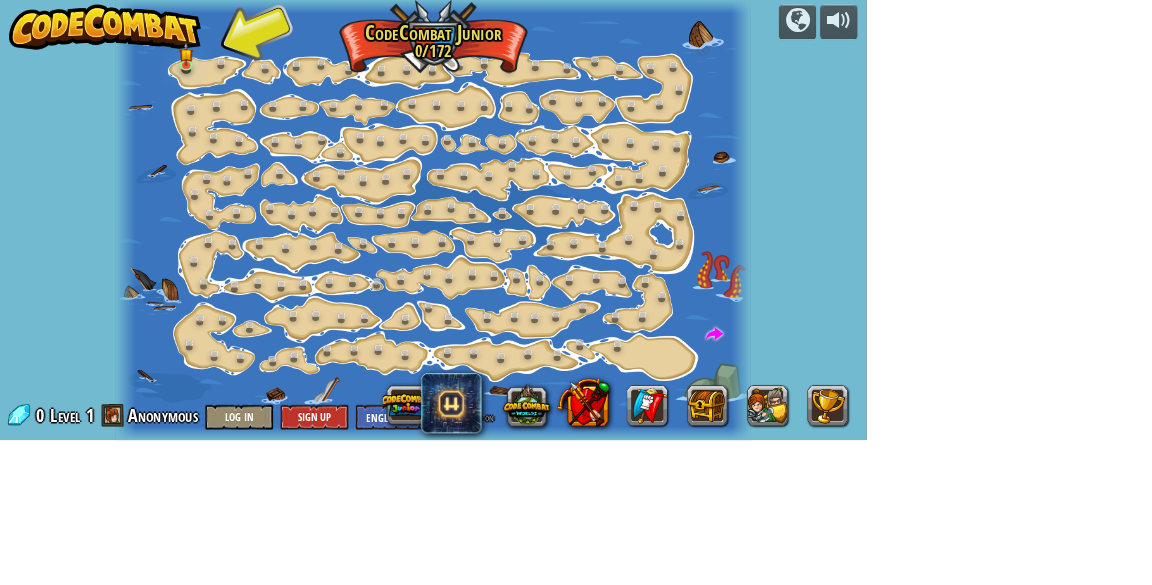 click at bounding box center [575, 292] 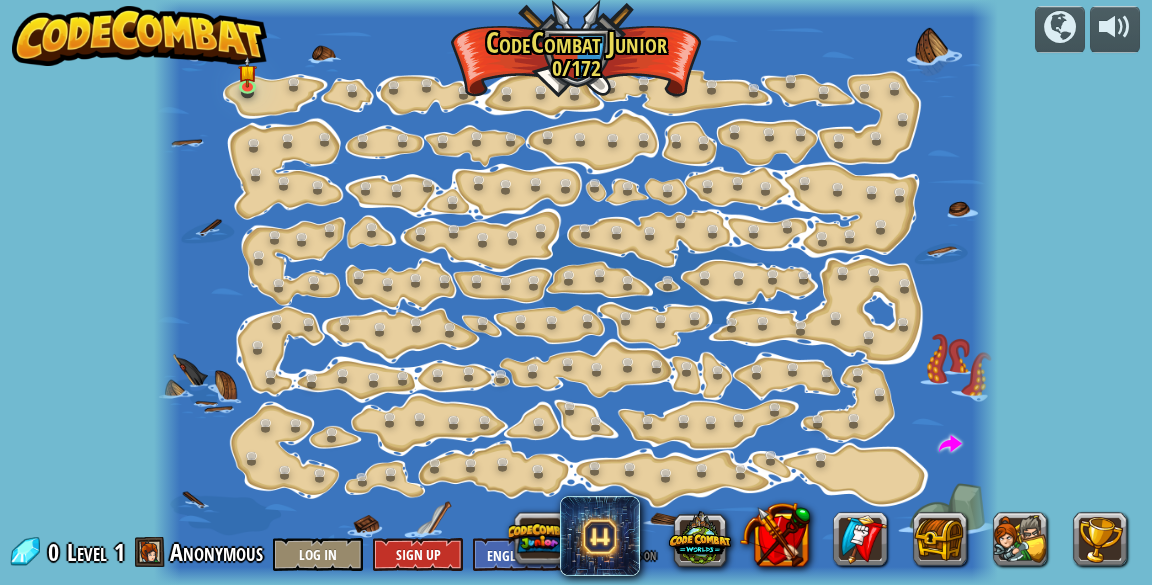 click at bounding box center [140, 36] 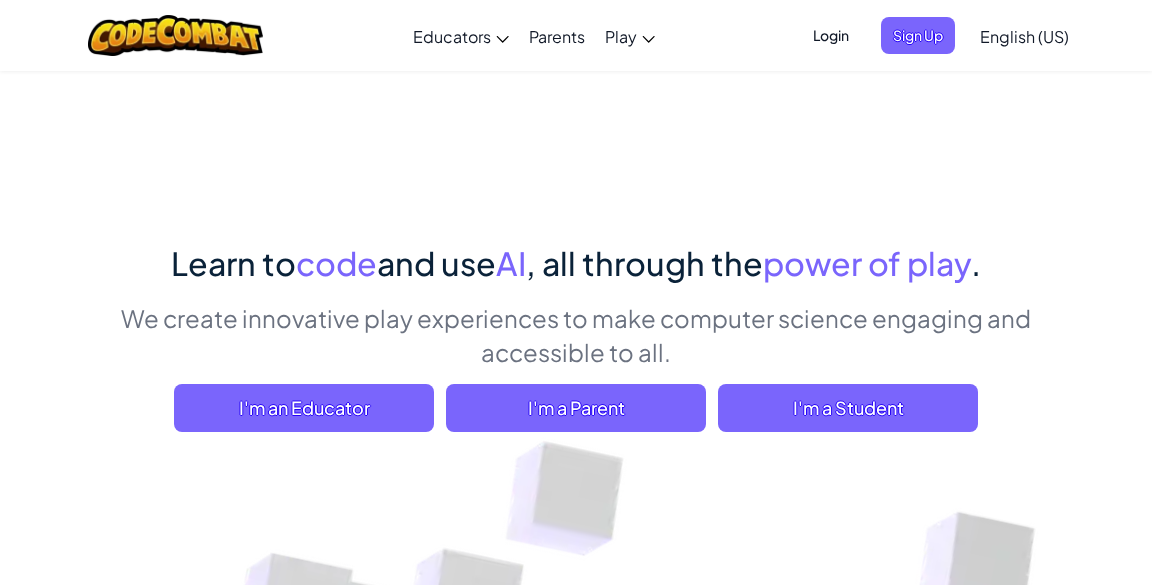 click on "I'm a Student" at bounding box center (848, 408) 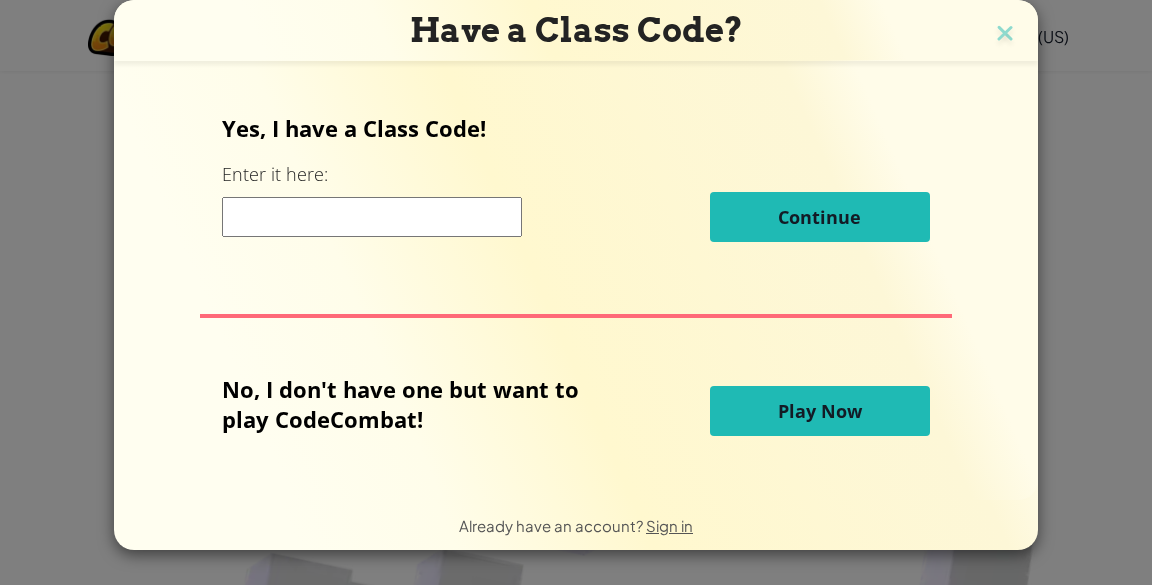 click on "Play Now" at bounding box center [820, 411] 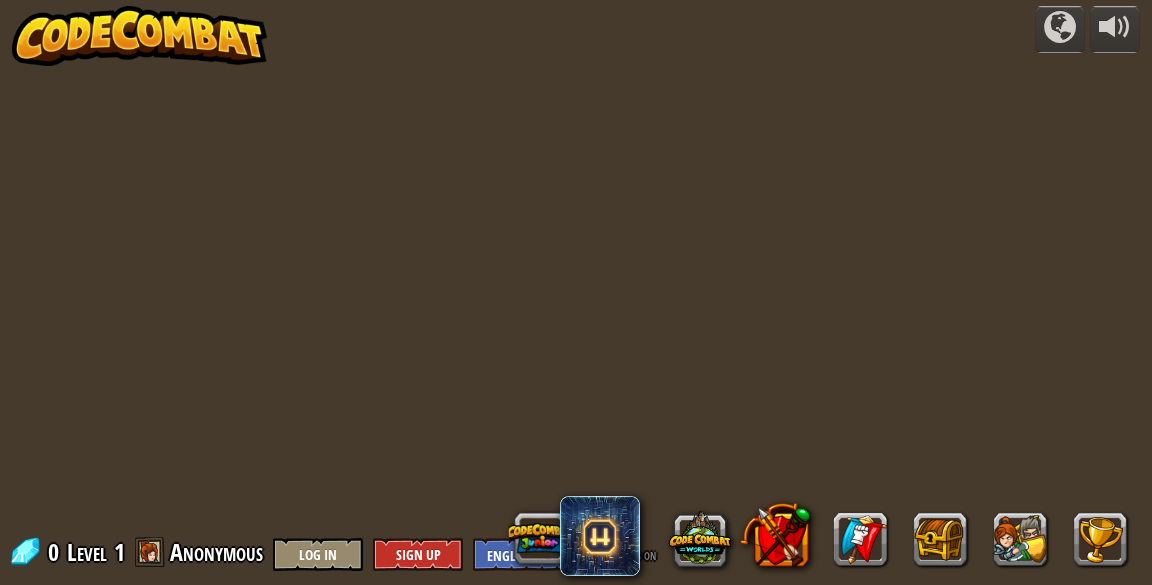 scroll, scrollTop: 0, scrollLeft: 0, axis: both 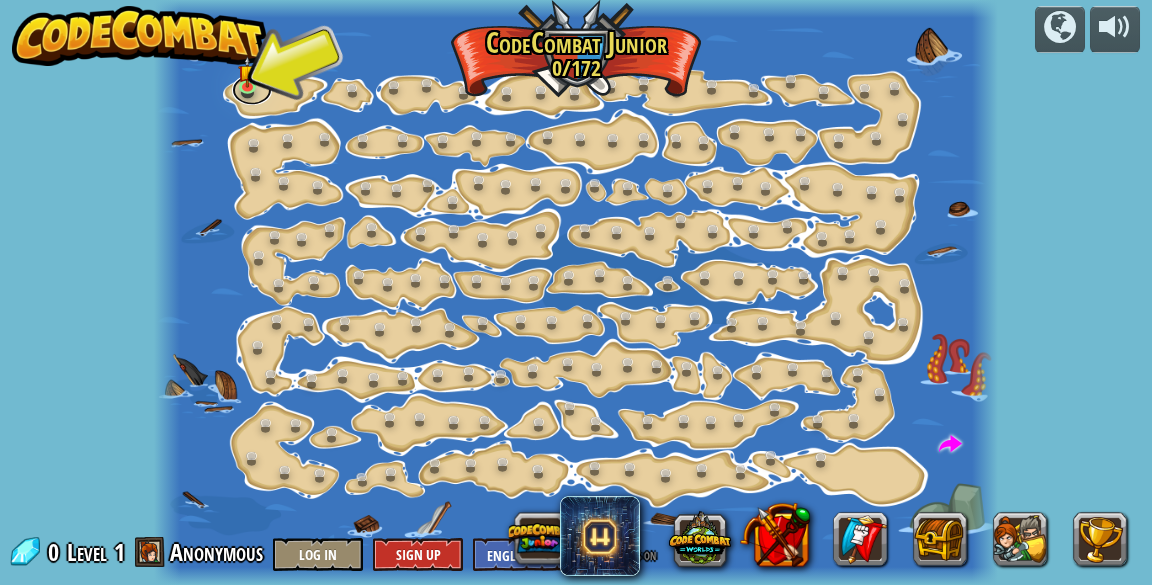 click at bounding box center (252, 90) 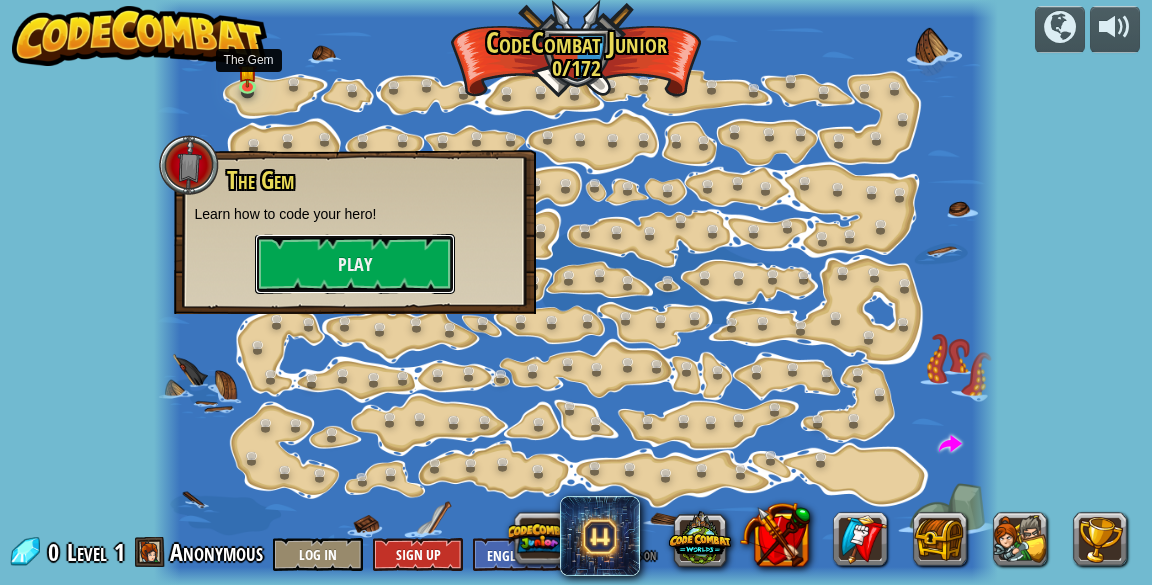 click on "Play" at bounding box center [355, 264] 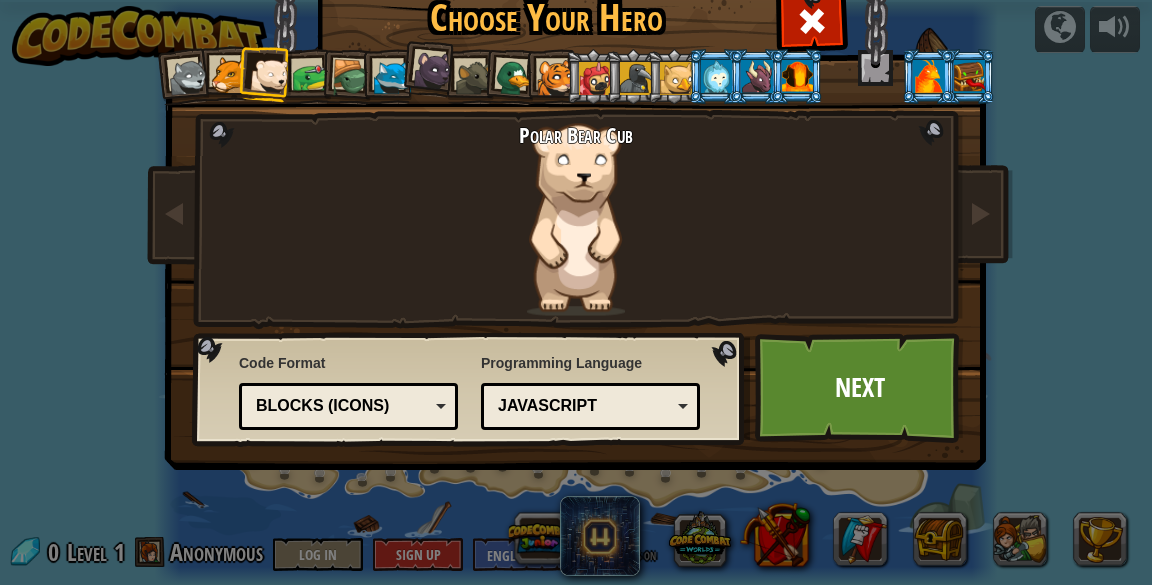 click at bounding box center (189, 78) 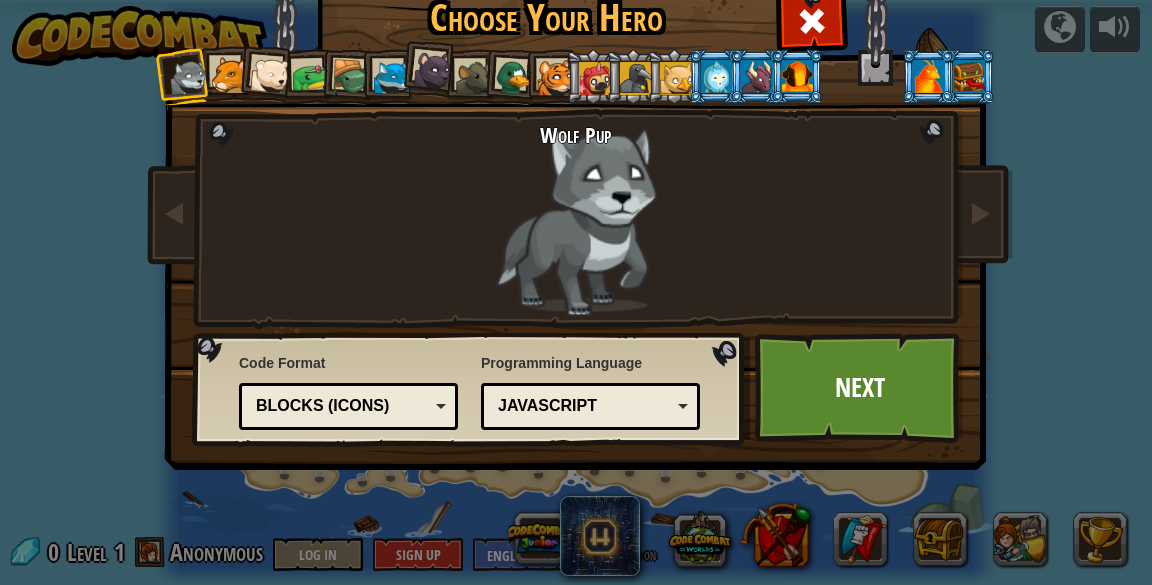 click on "Next" at bounding box center (859, 388) 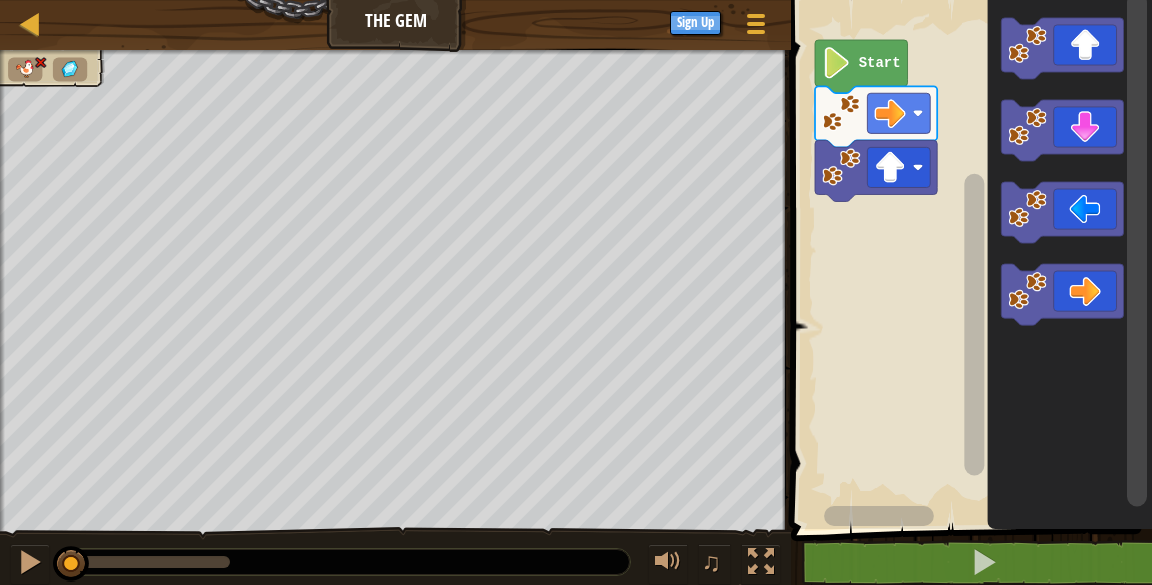 click 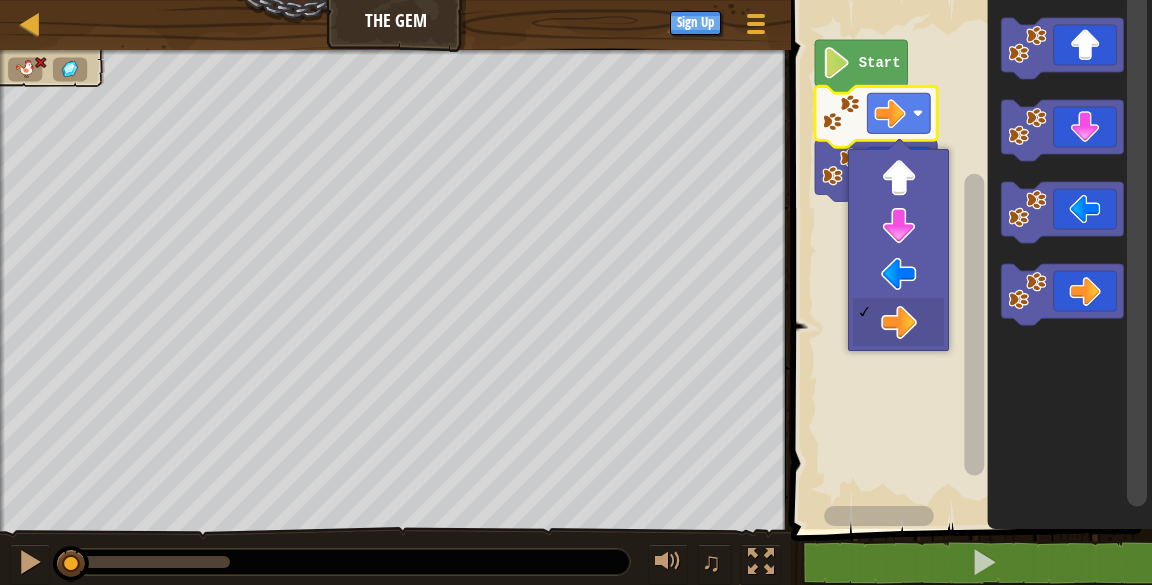click 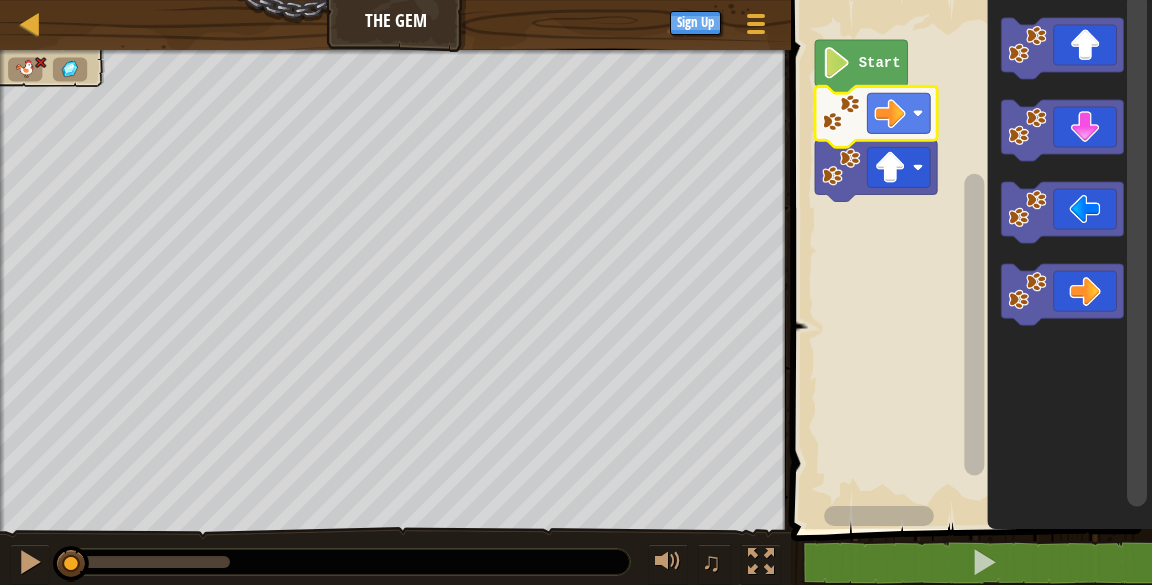 click 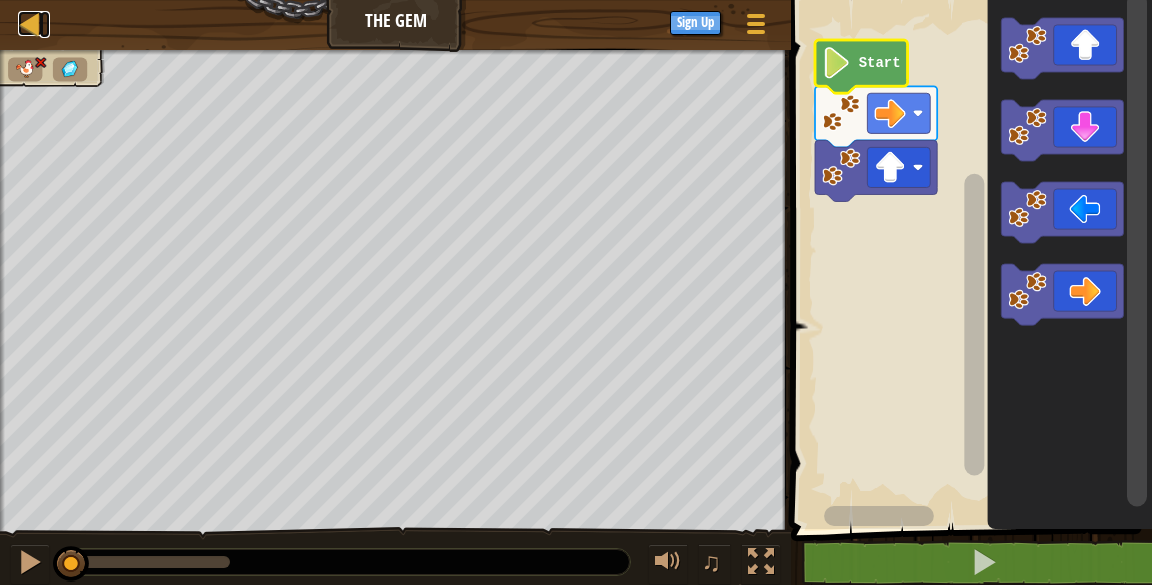 click at bounding box center (30, 23) 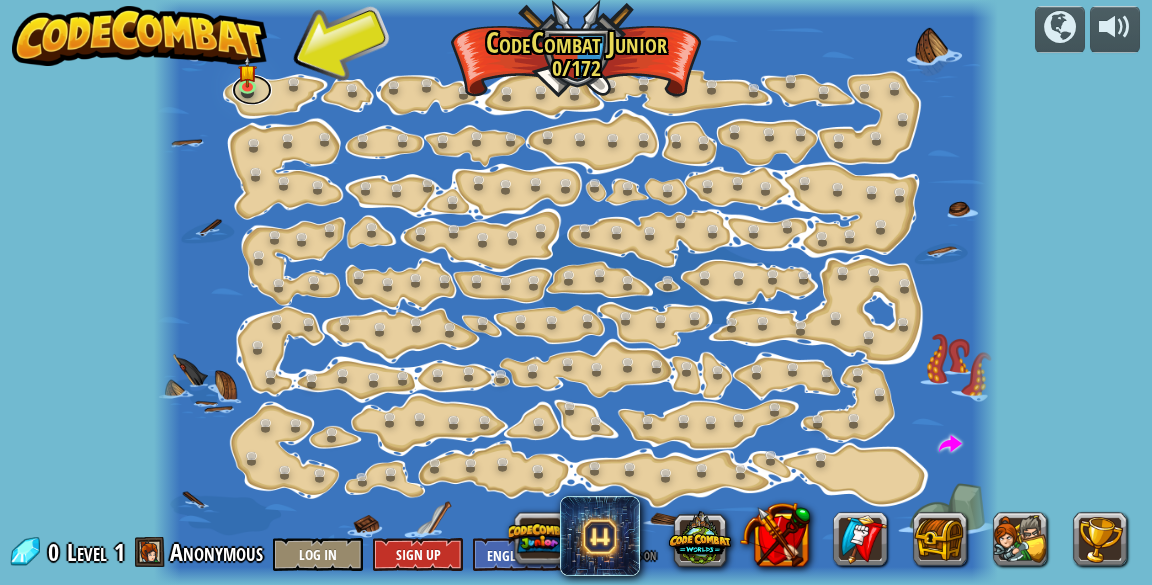 click at bounding box center (252, 90) 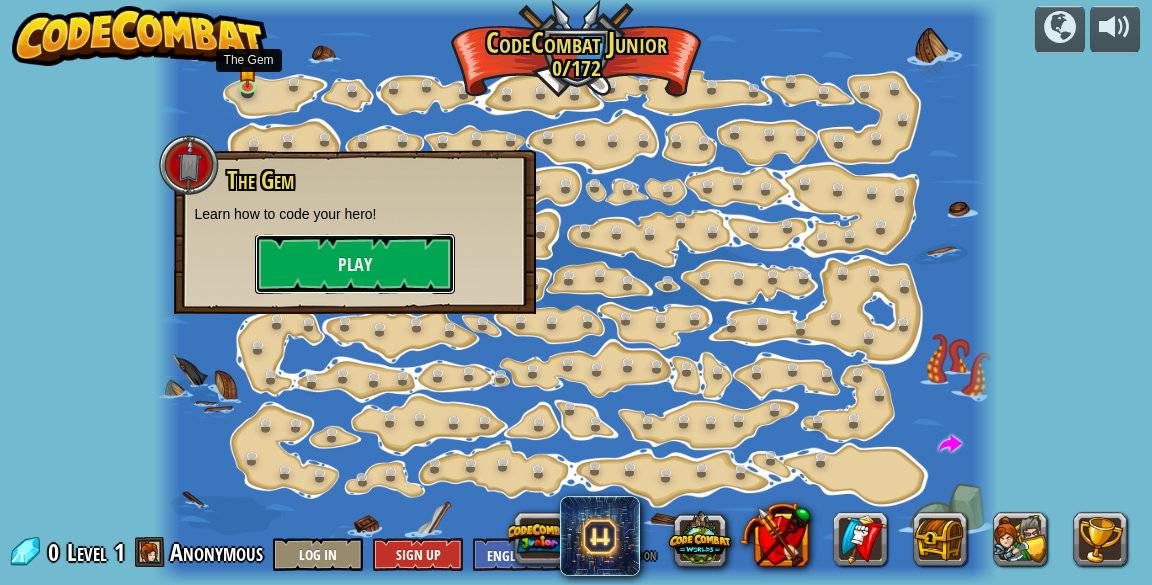 click on "Play" at bounding box center [355, 264] 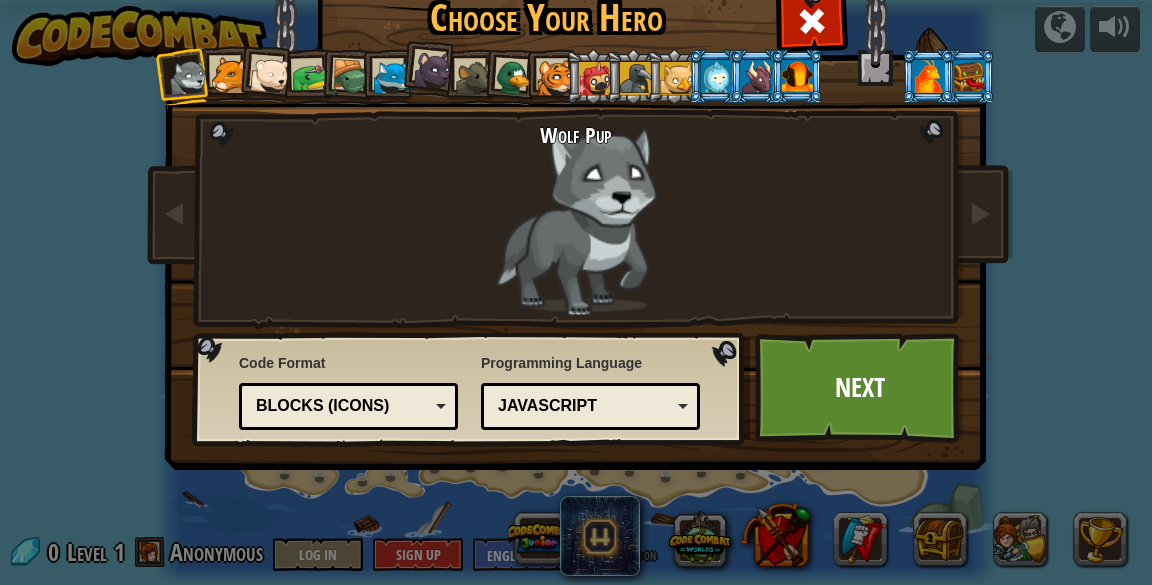 click on "Blocks (Icons)" at bounding box center [348, 406] 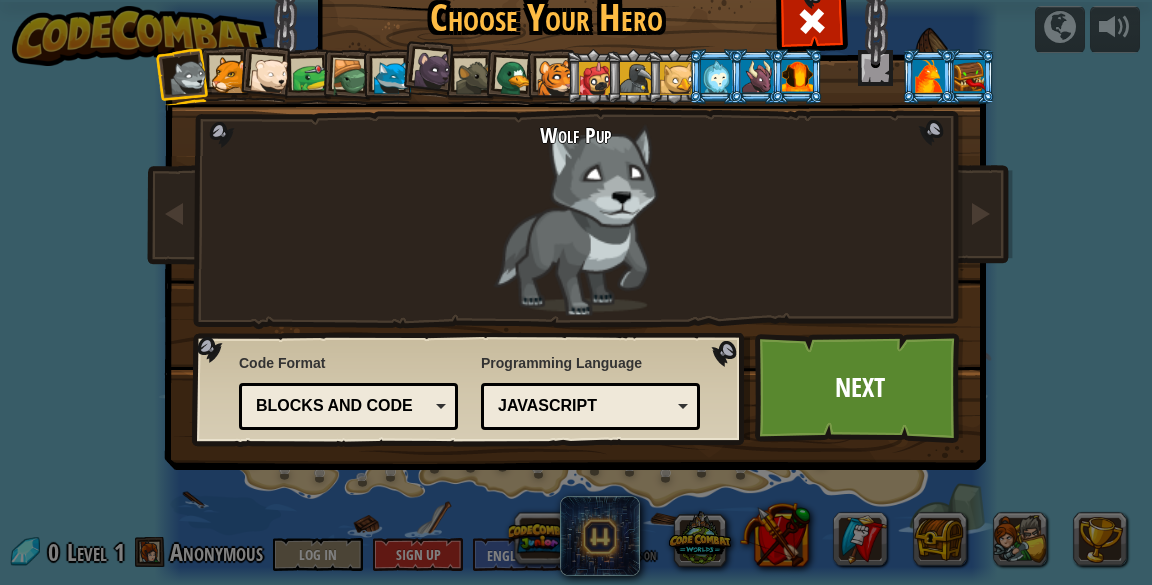 click on "Blocks and code" at bounding box center [342, 406] 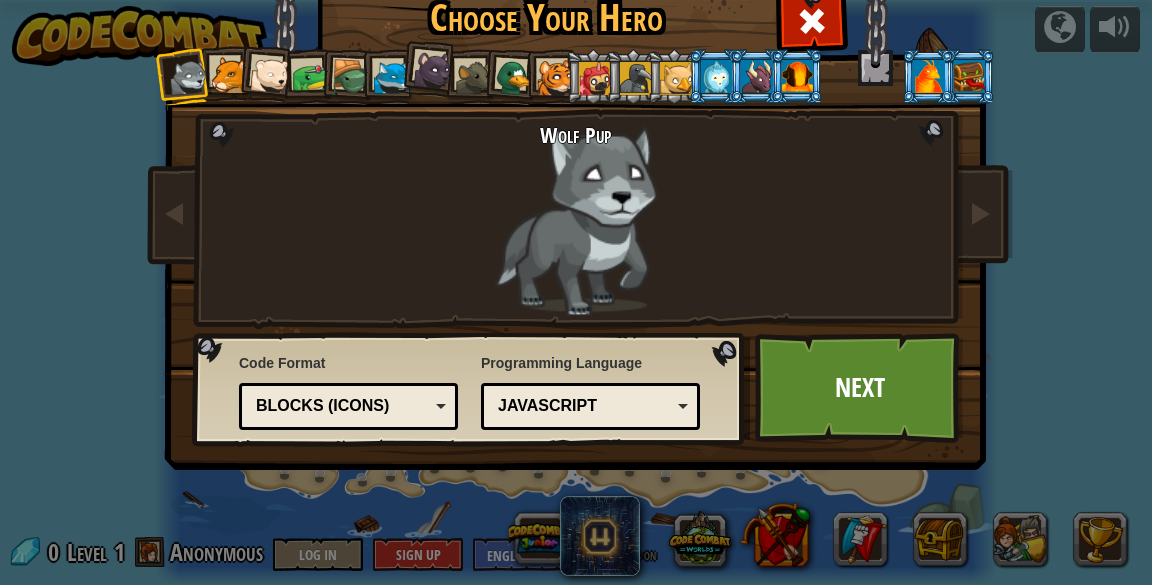 click on "Text code Blocks and code Blocks Blocks (Icons) Blocks (Icons)" at bounding box center [348, 406] 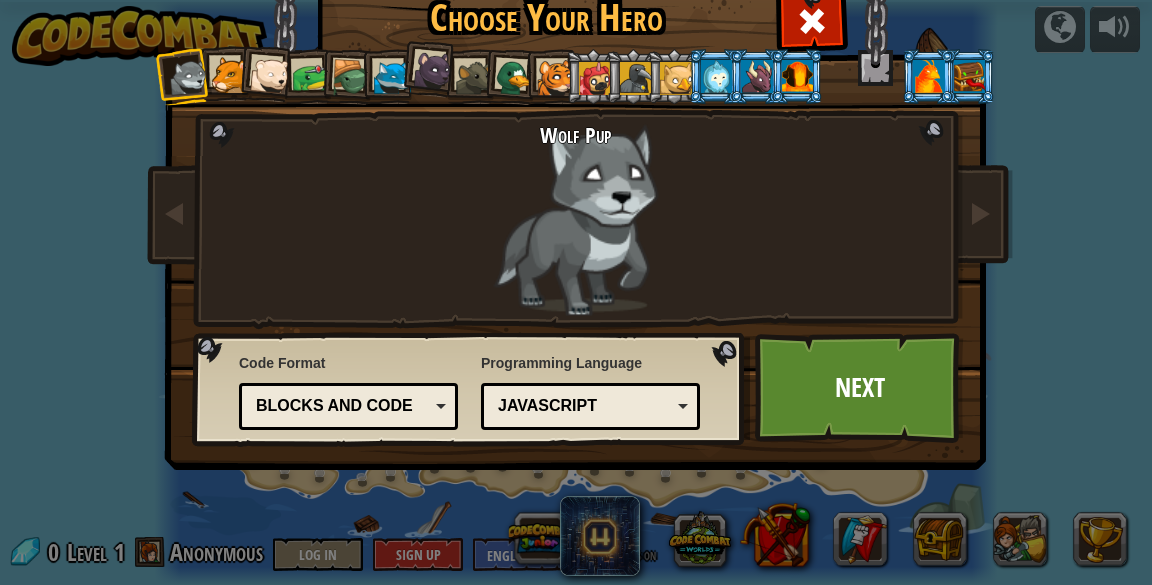 click on "Next" at bounding box center (859, 388) 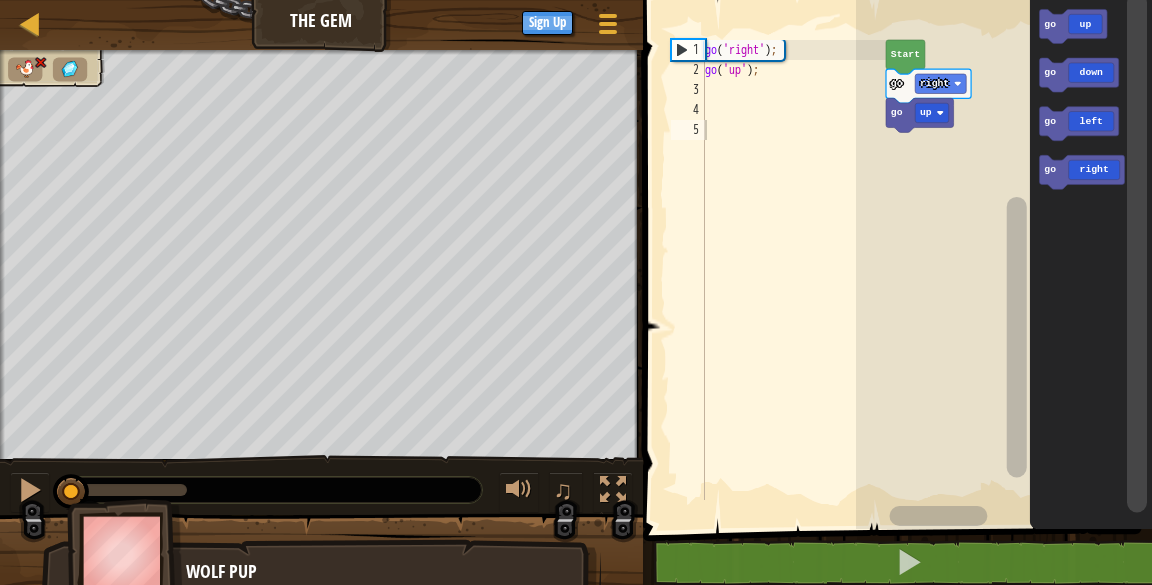click at bounding box center [519, 492] 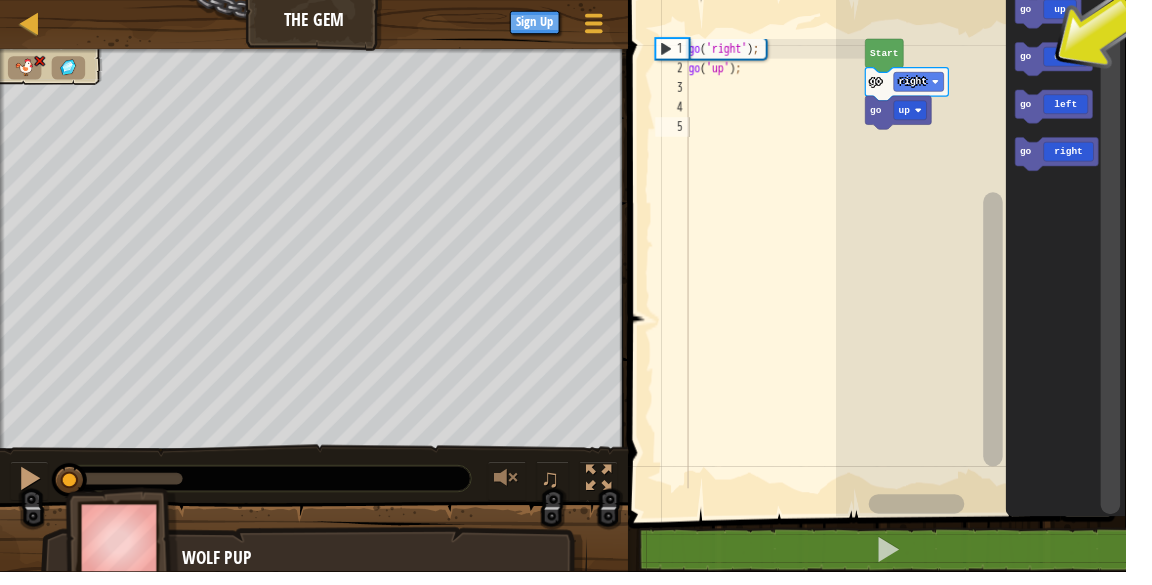 click 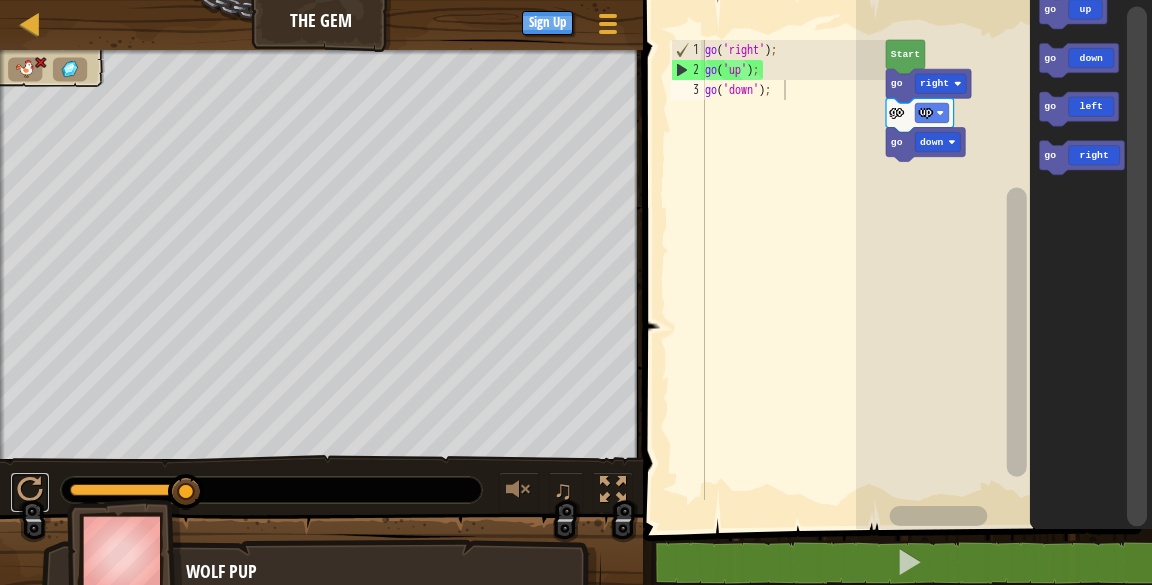 click at bounding box center [30, 490] 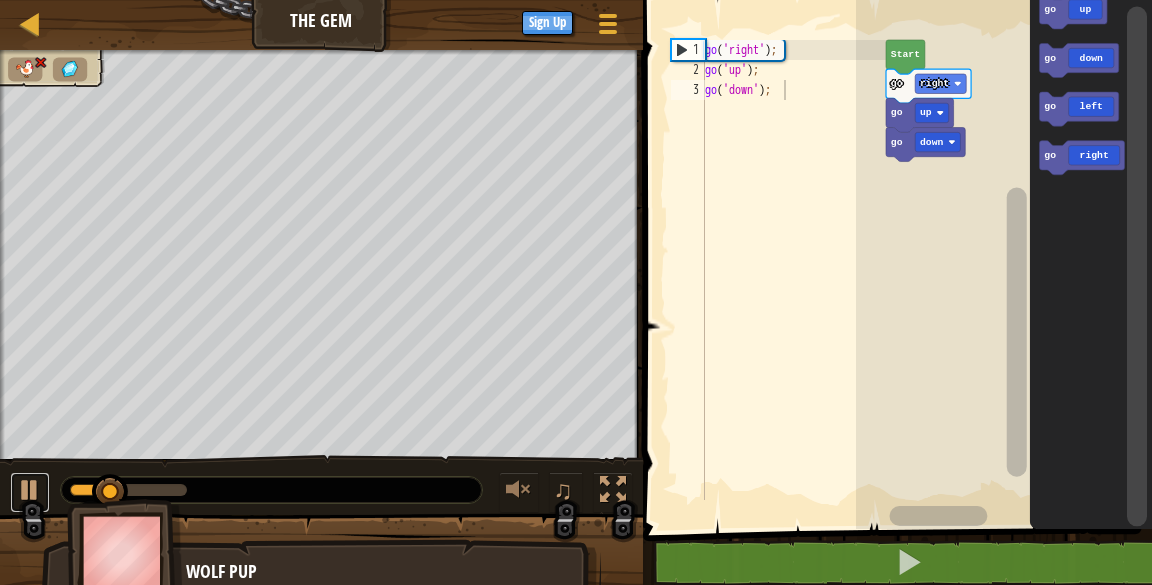 click at bounding box center [30, 490] 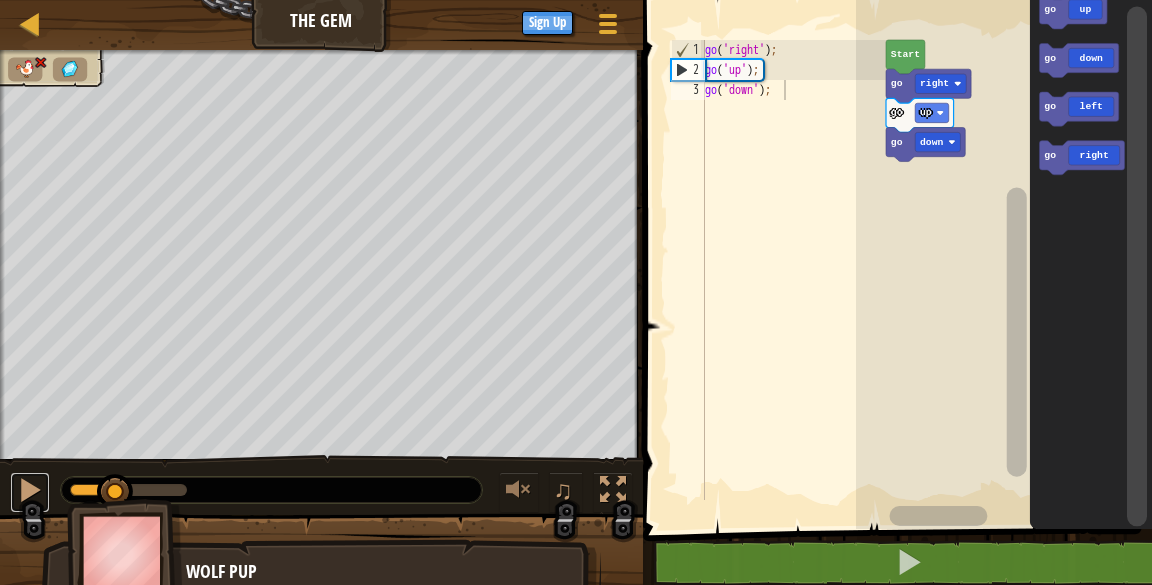 click at bounding box center (30, 490) 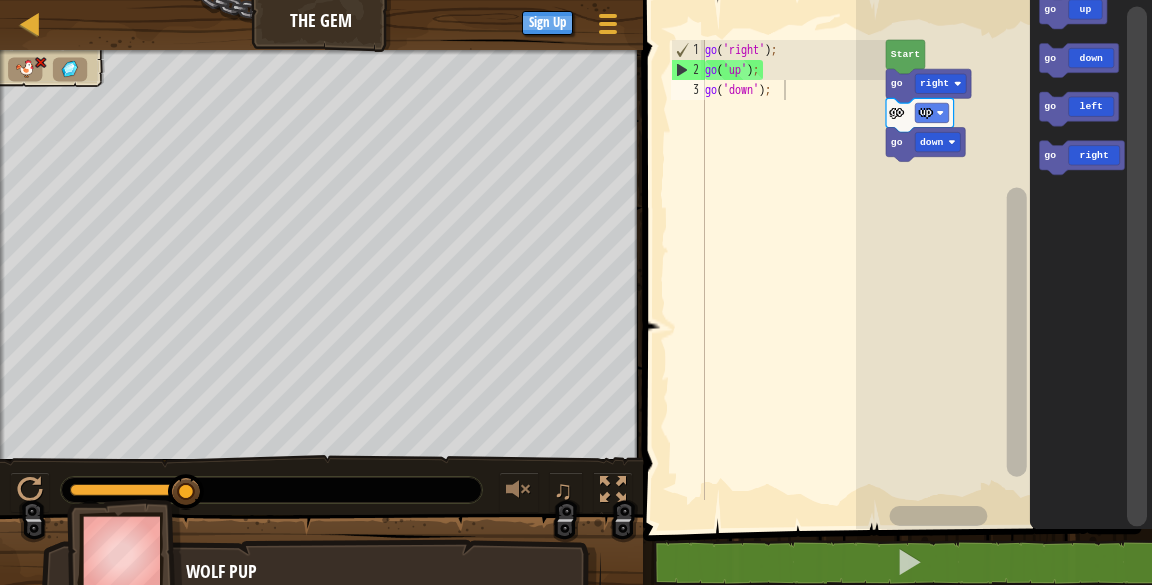 click 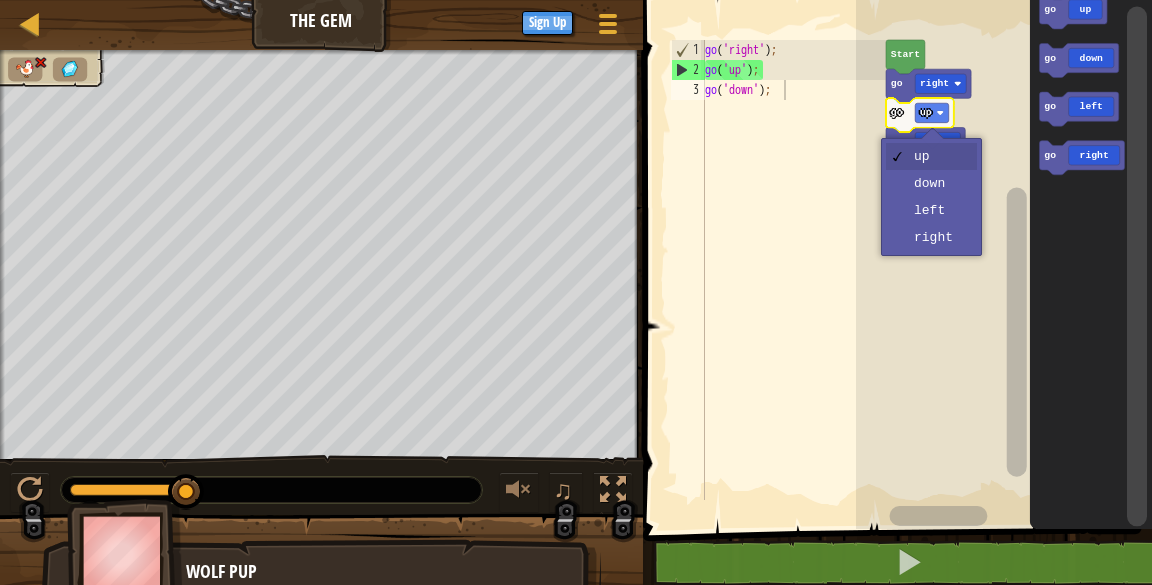 click 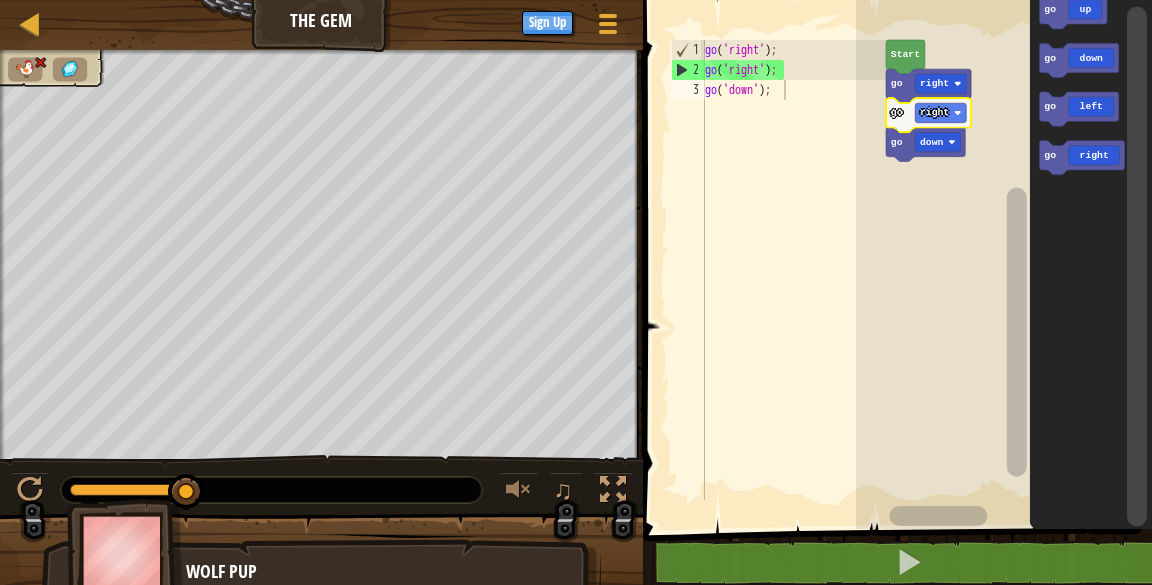 click at bounding box center [0, 0] 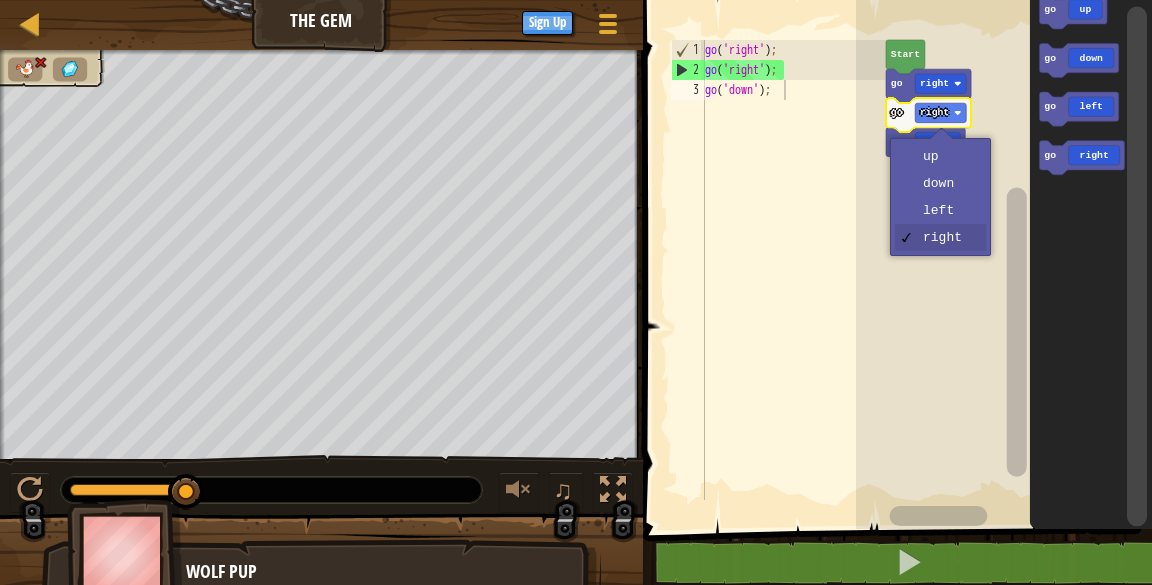 click 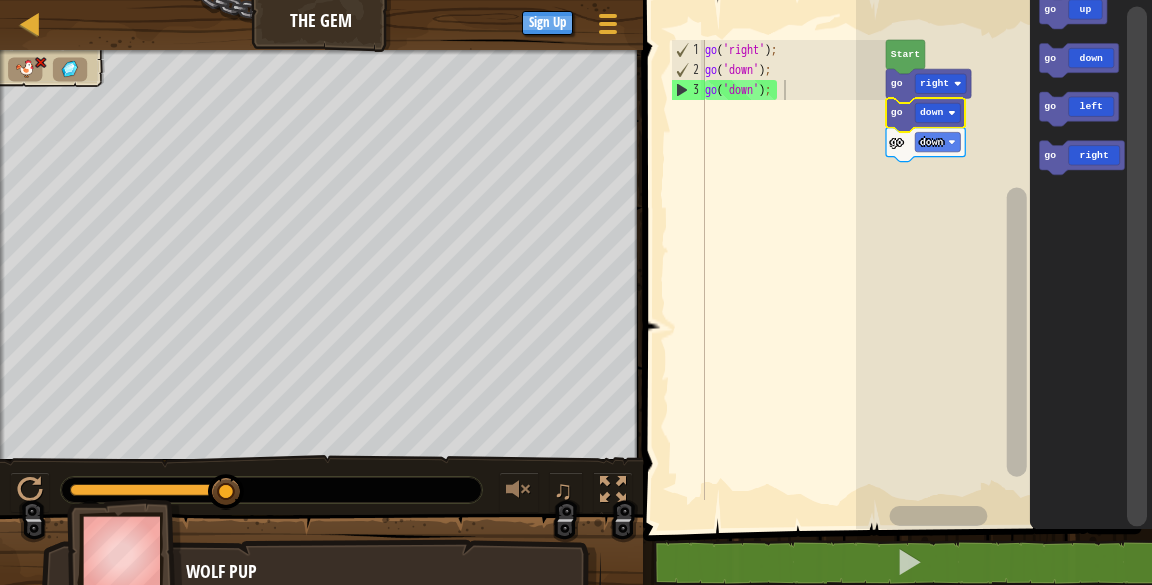 click 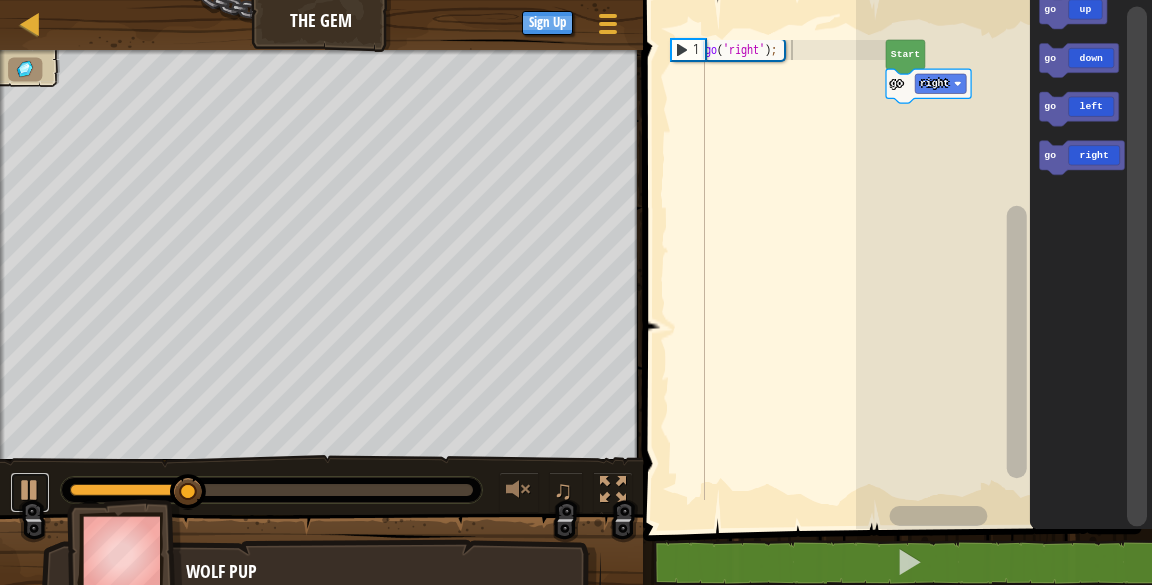 click at bounding box center (30, 490) 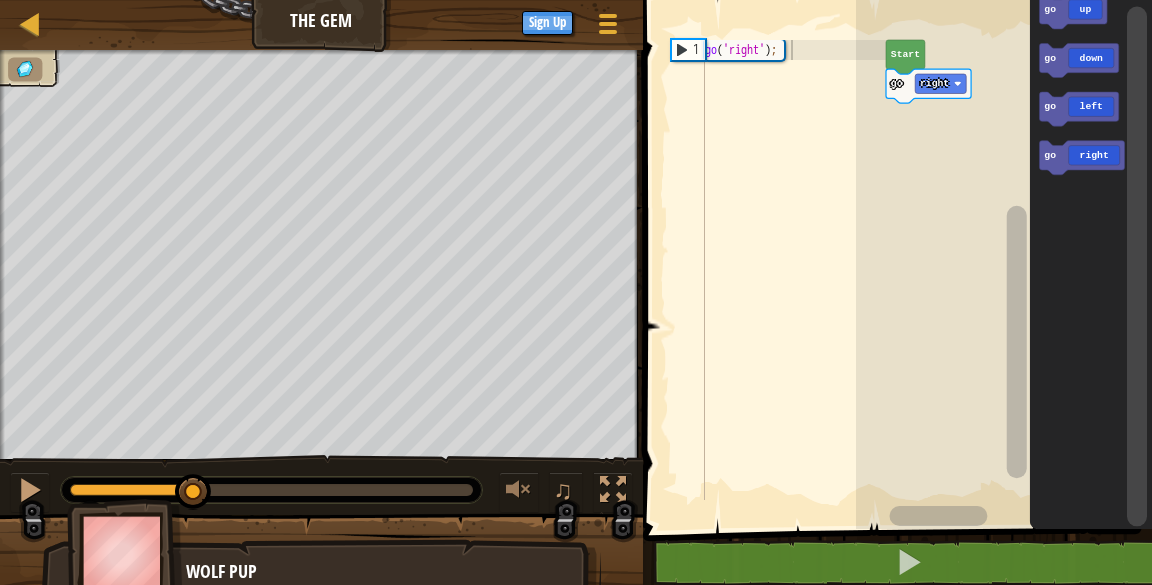 click on "Map" at bounding box center (45, 25) 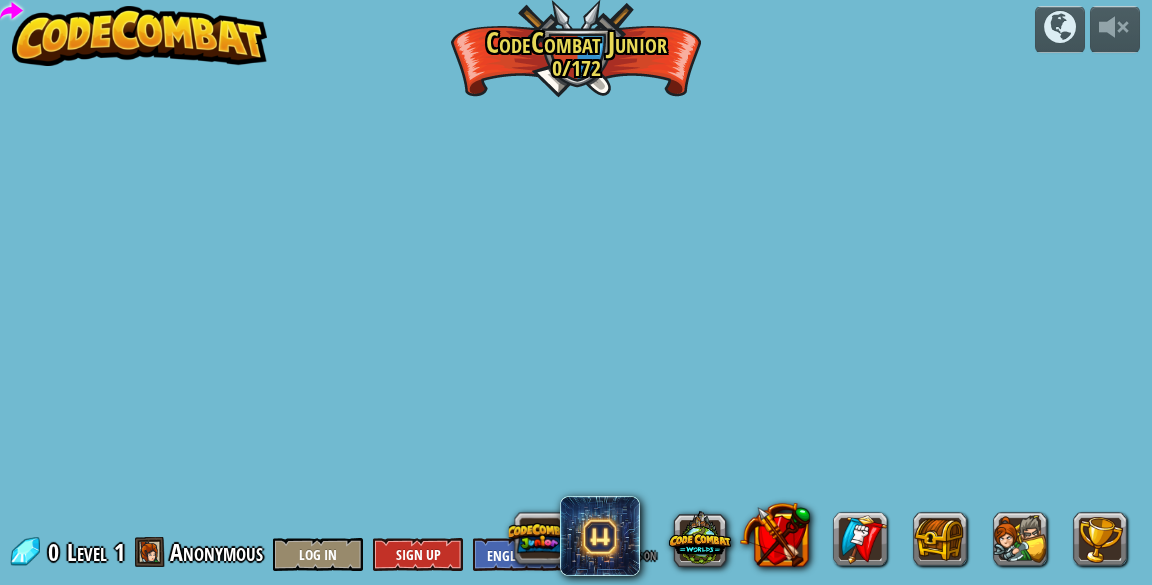 click at bounding box center (140, 36) 